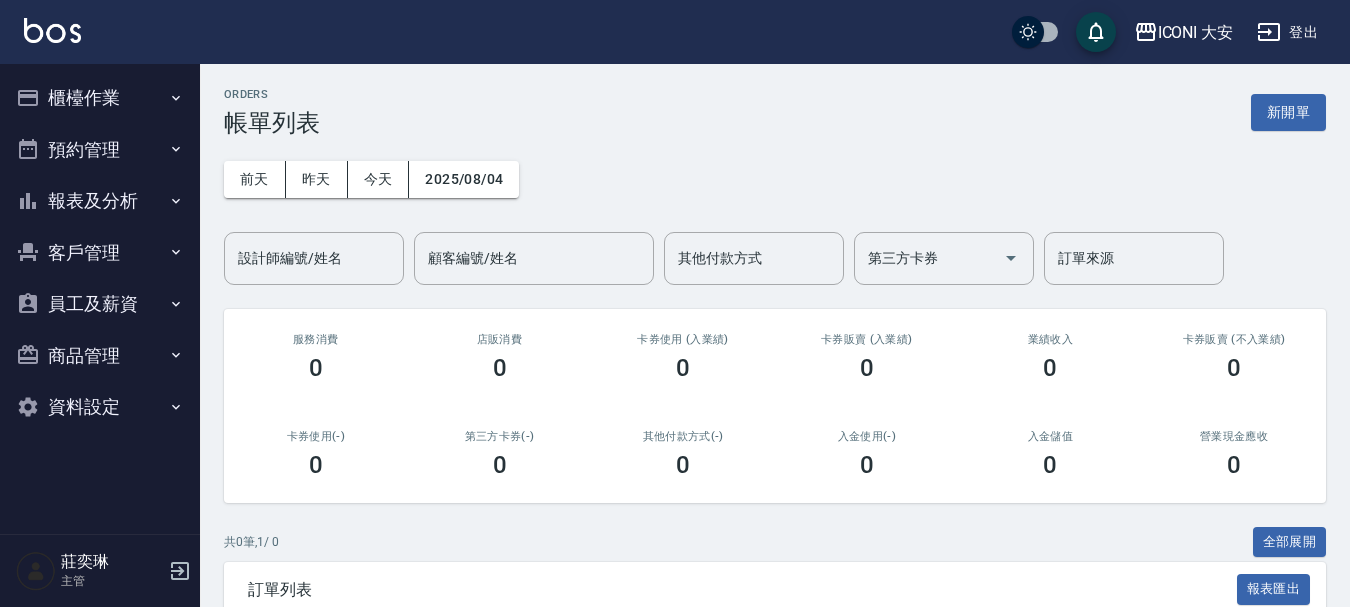 scroll, scrollTop: 0, scrollLeft: 0, axis: both 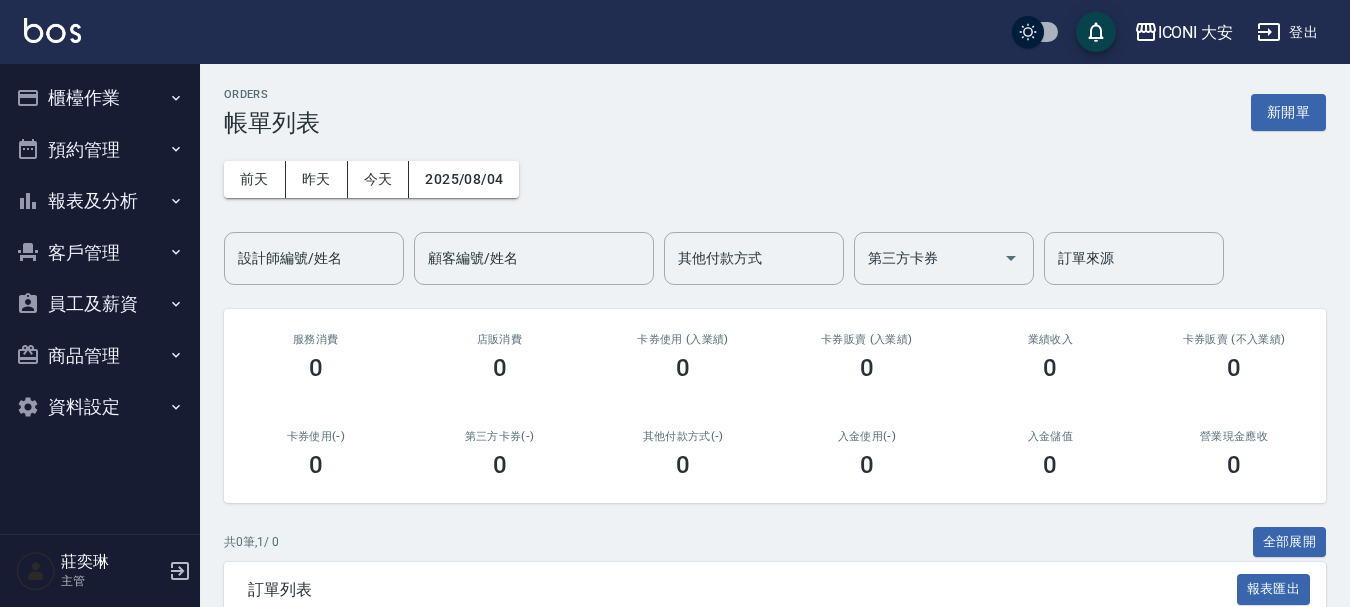 click on "櫃檯作業" at bounding box center [100, 98] 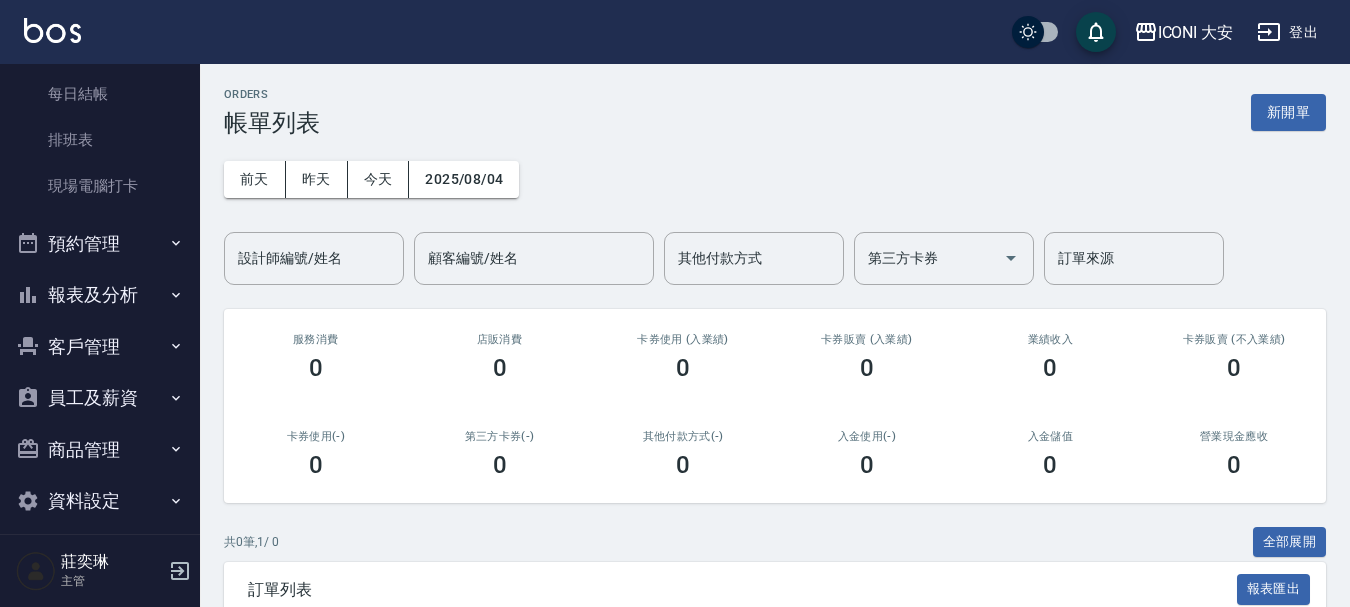 scroll, scrollTop: 309, scrollLeft: 0, axis: vertical 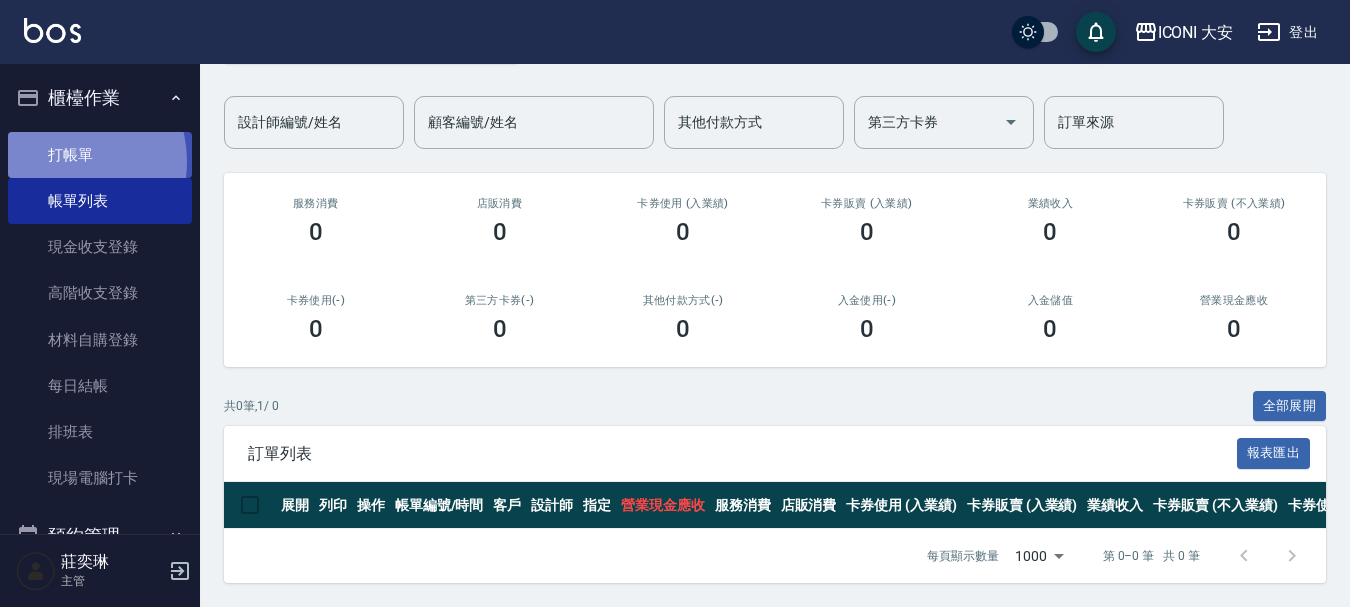 click on "打帳單" at bounding box center [100, 155] 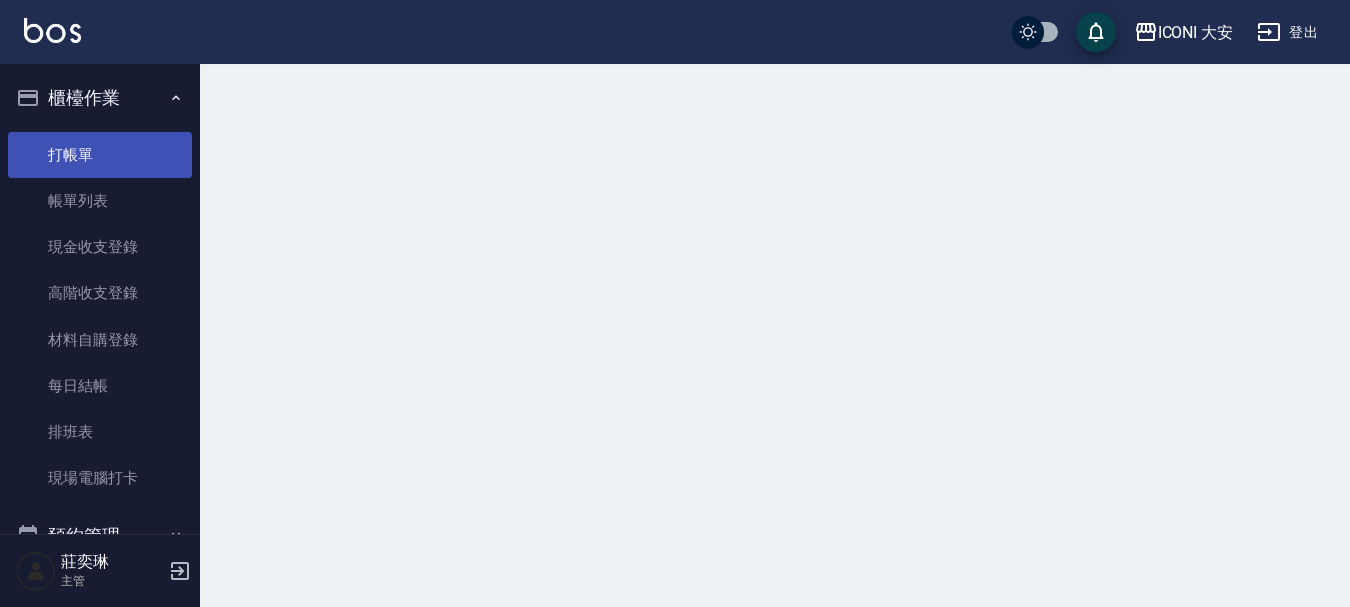 scroll, scrollTop: 0, scrollLeft: 0, axis: both 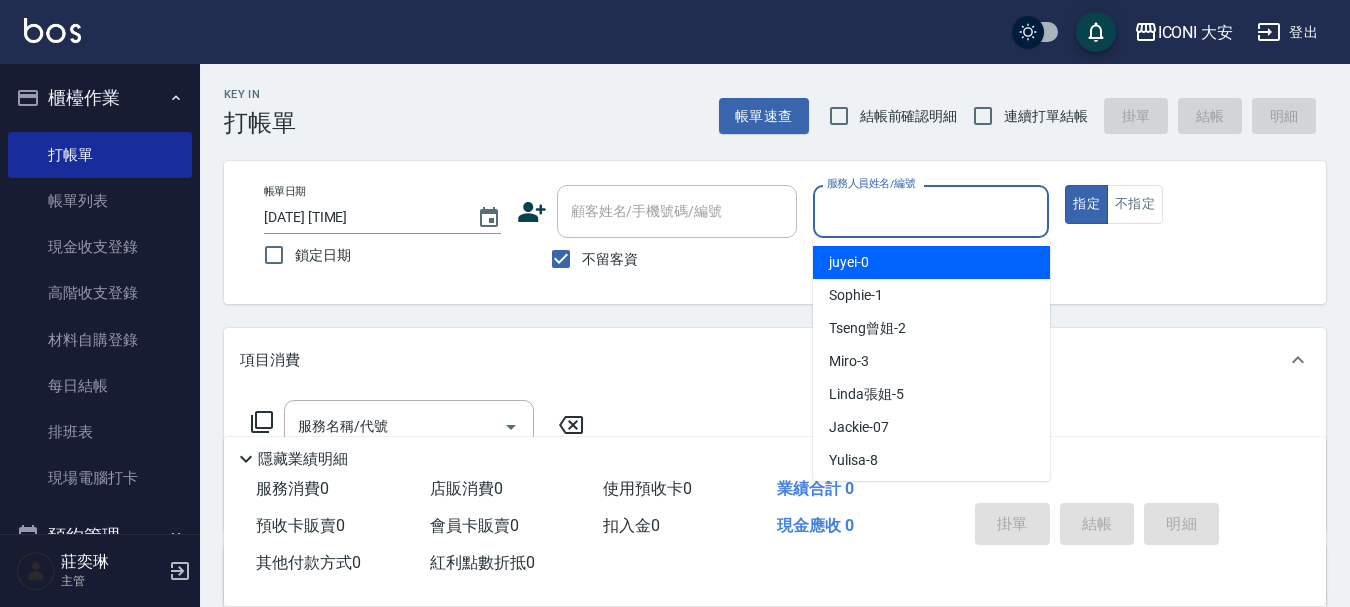 click on "服務人員姓名/編號" at bounding box center [931, 211] 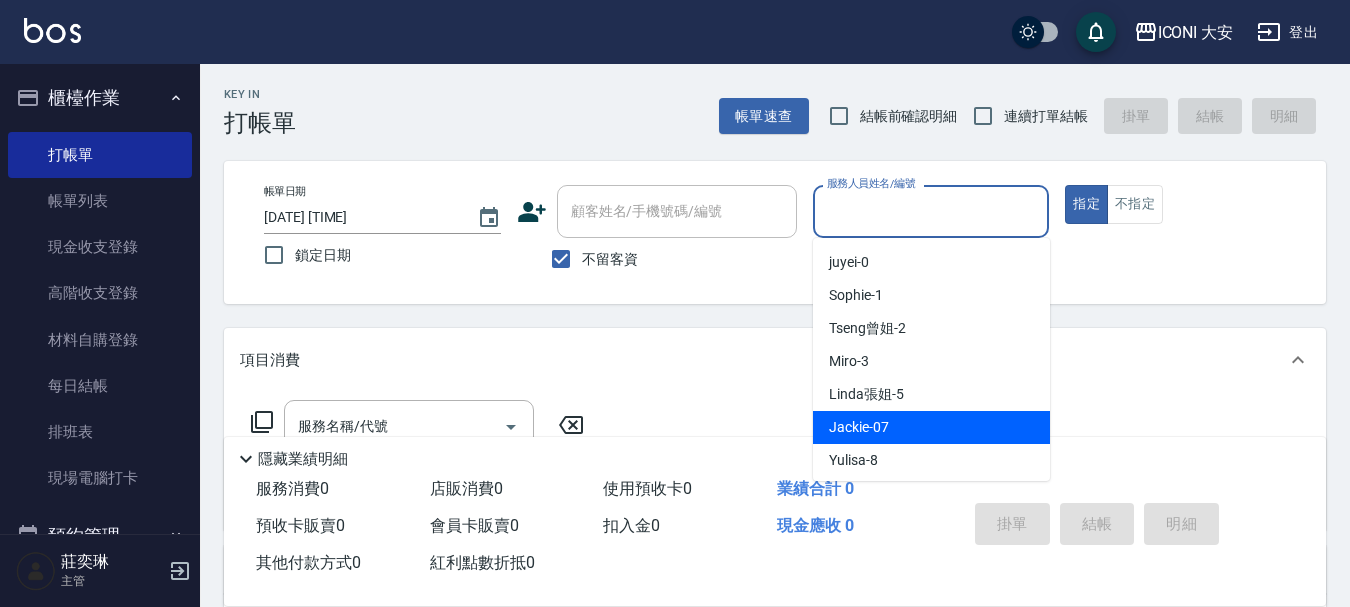 scroll, scrollTop: 37, scrollLeft: 0, axis: vertical 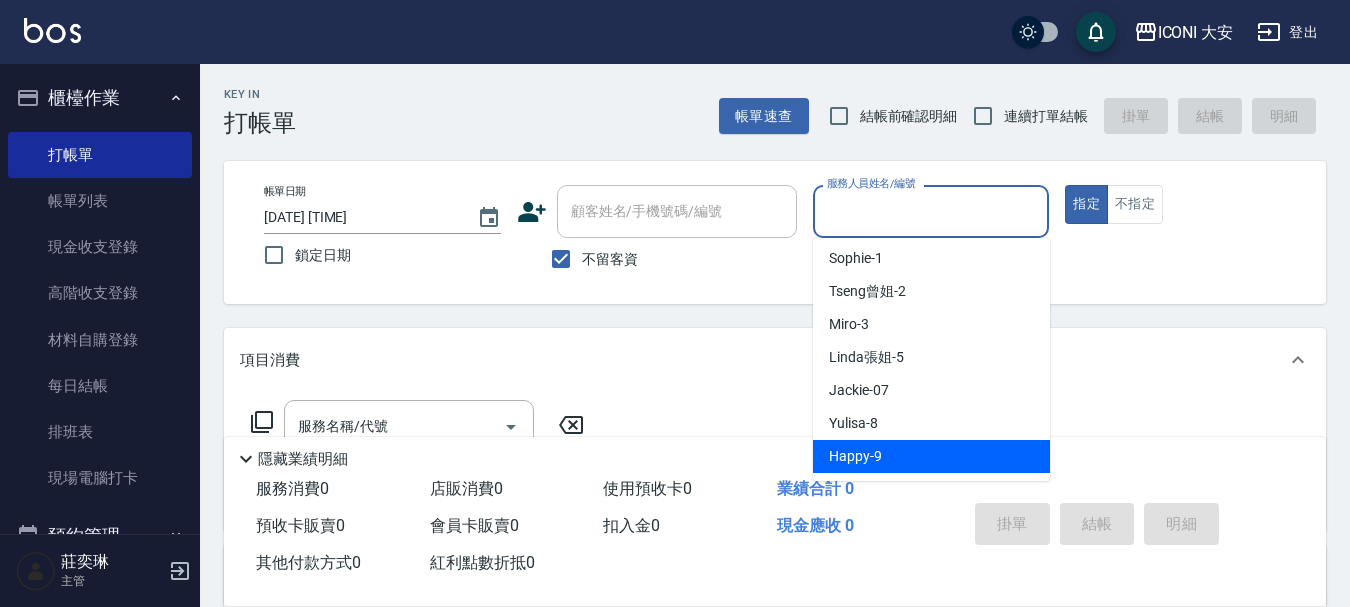 click on "Happy -9" at bounding box center (855, 456) 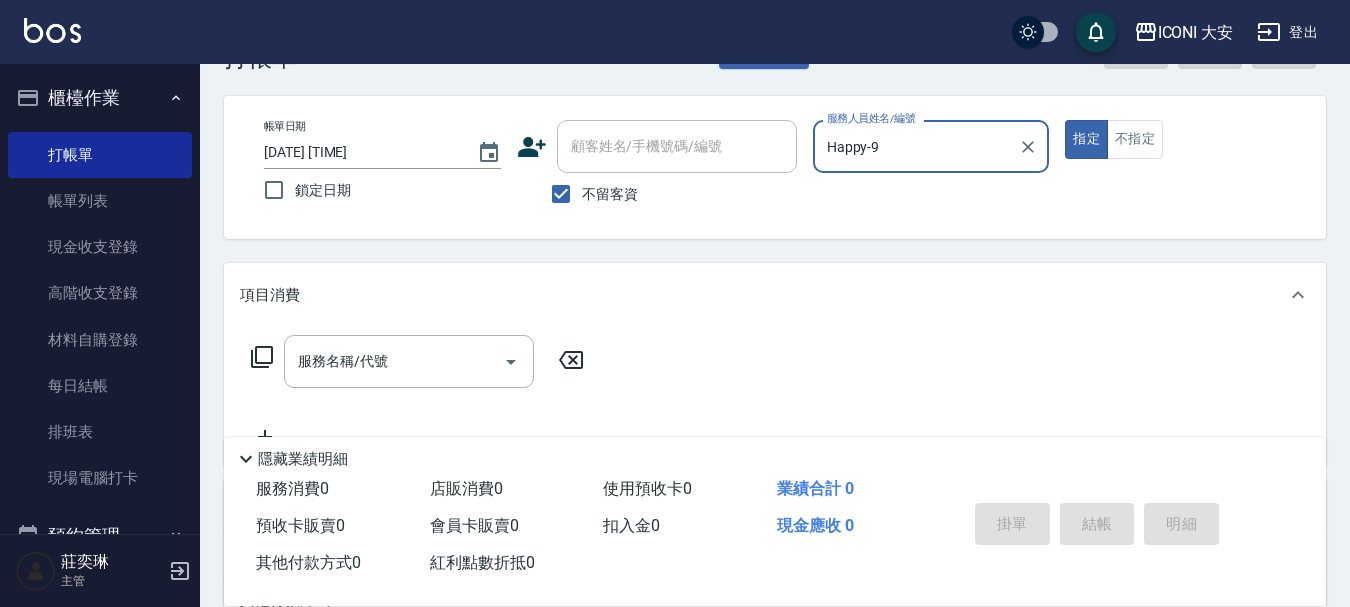scroll, scrollTop: 100, scrollLeft: 0, axis: vertical 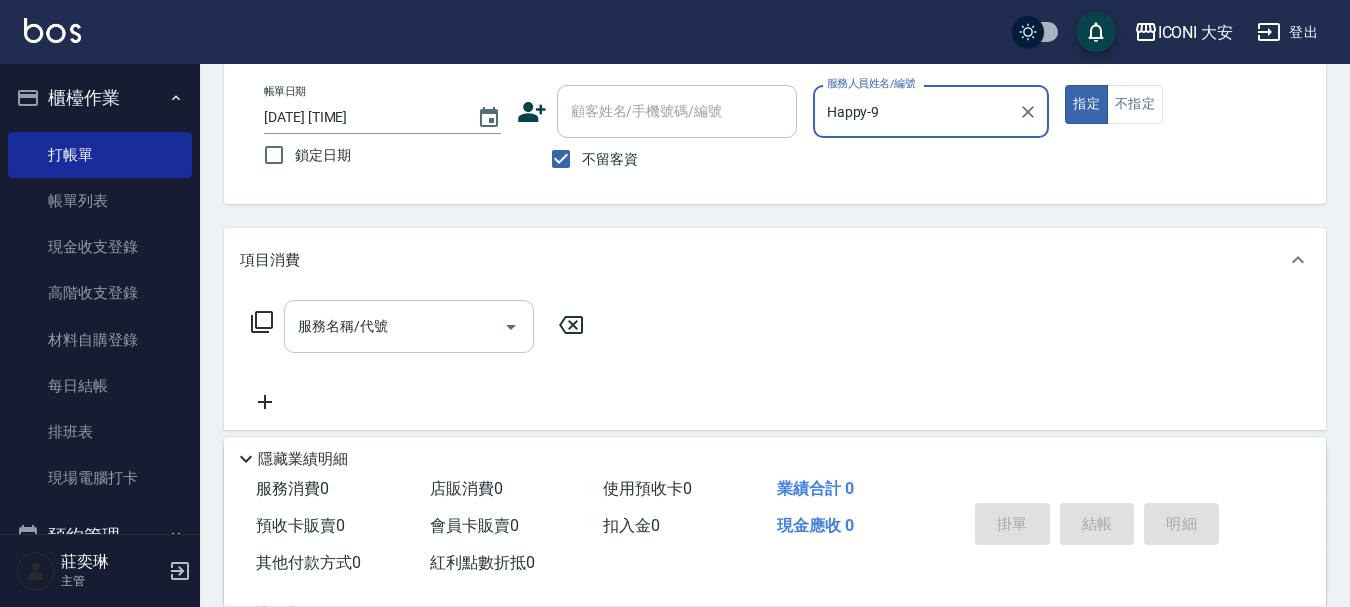 click on "服務名稱/代號" at bounding box center (394, 326) 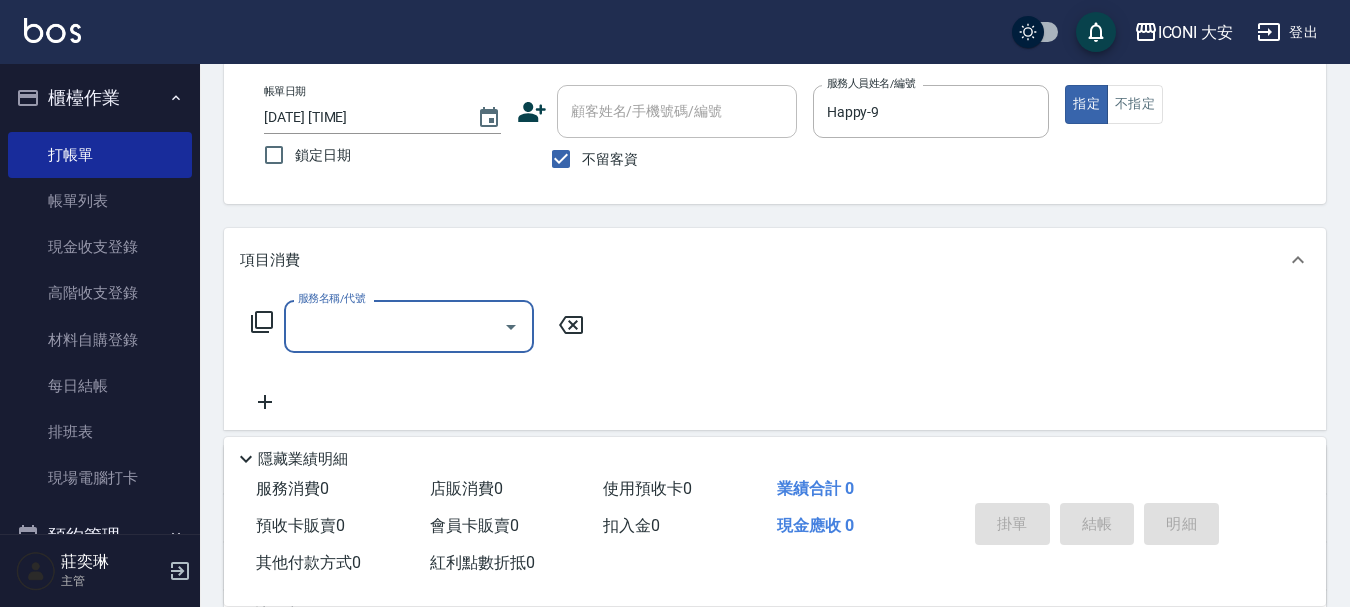 click on "服務名稱/代號" at bounding box center (394, 326) 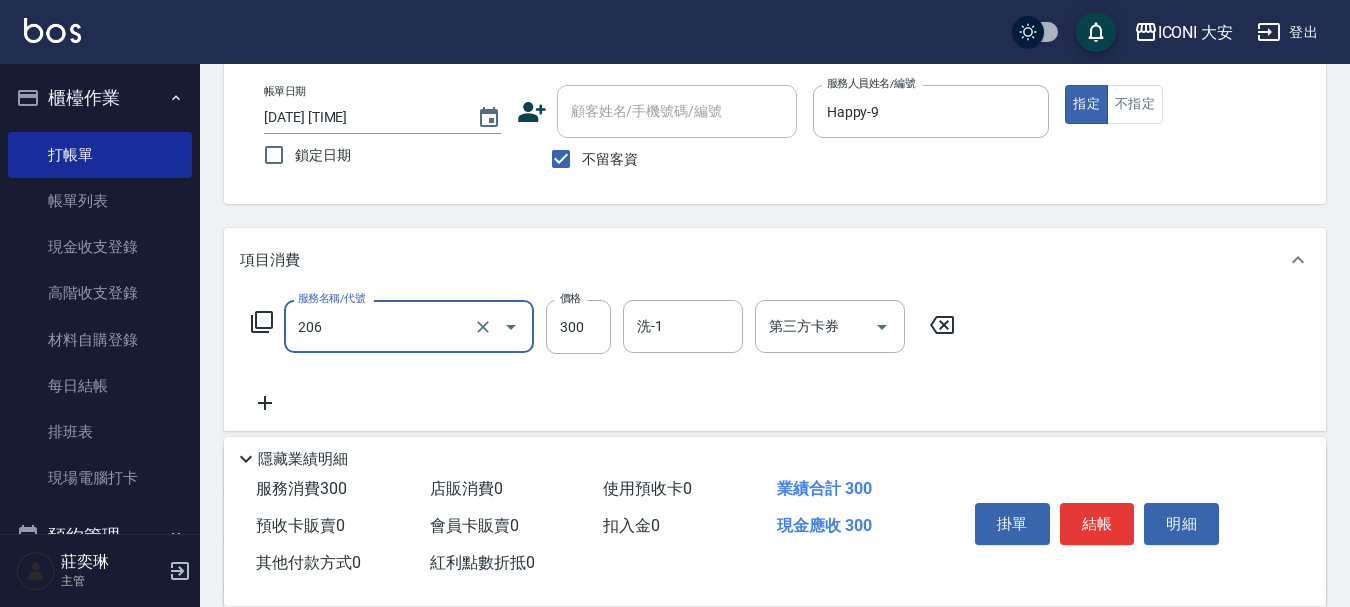 type on "洗髮(206)" 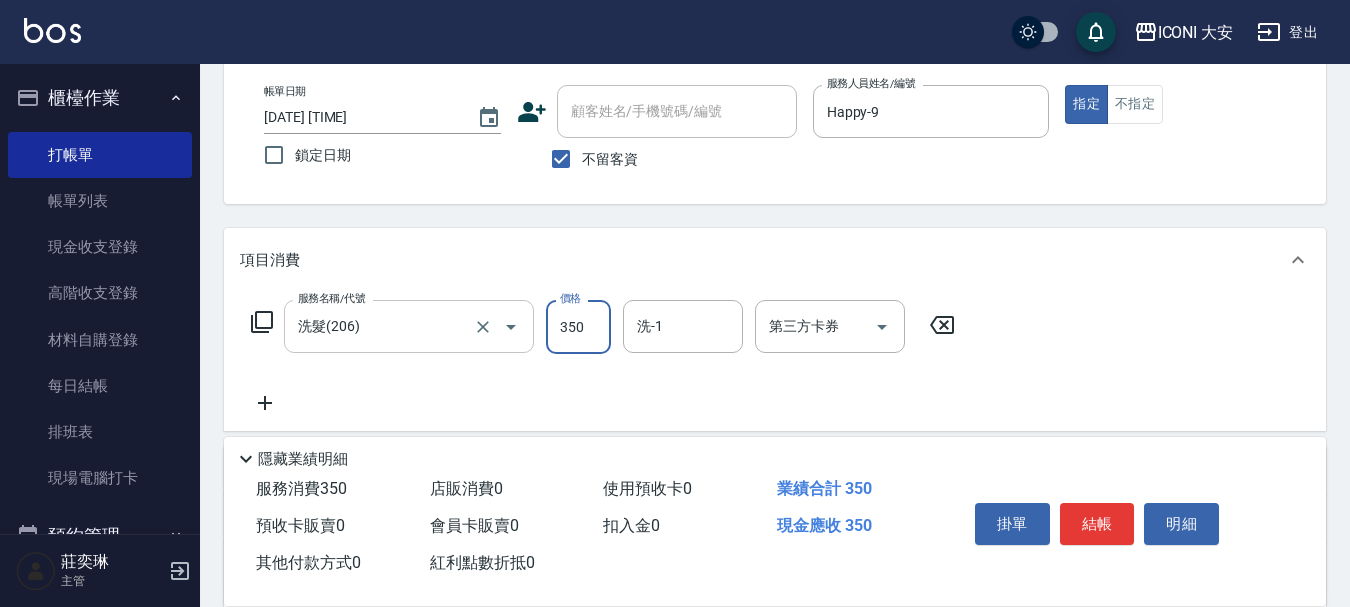 type on "350" 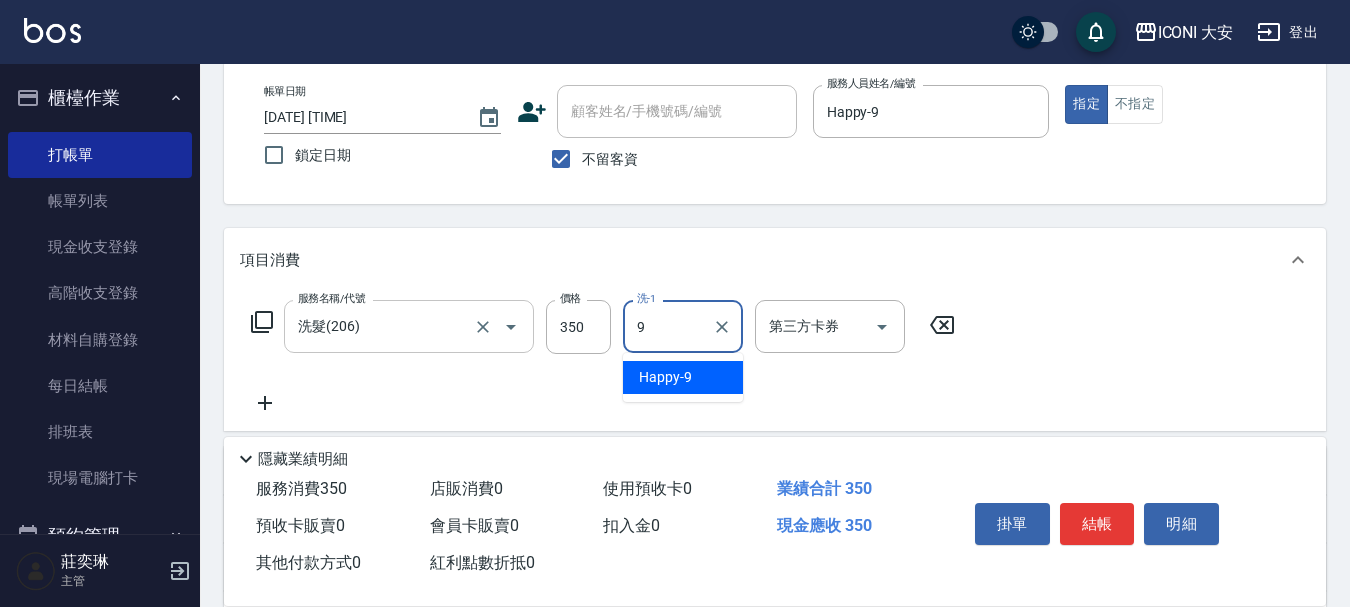 type on "Happy-9" 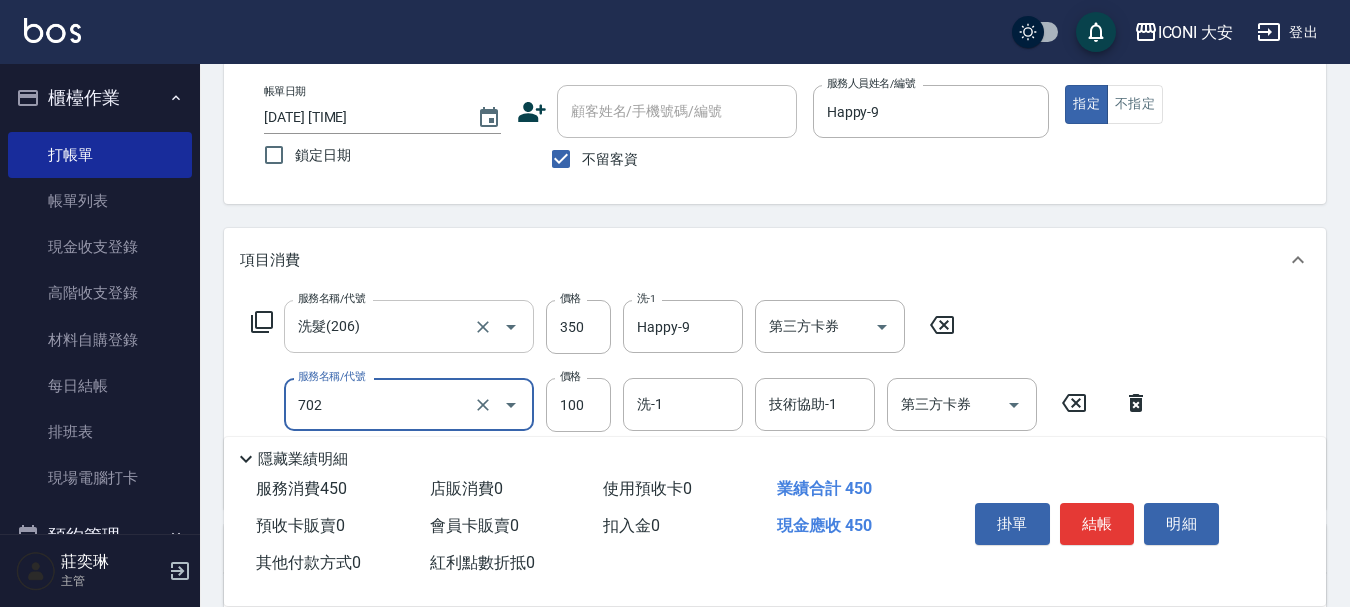 type on "勞水.精油(702)" 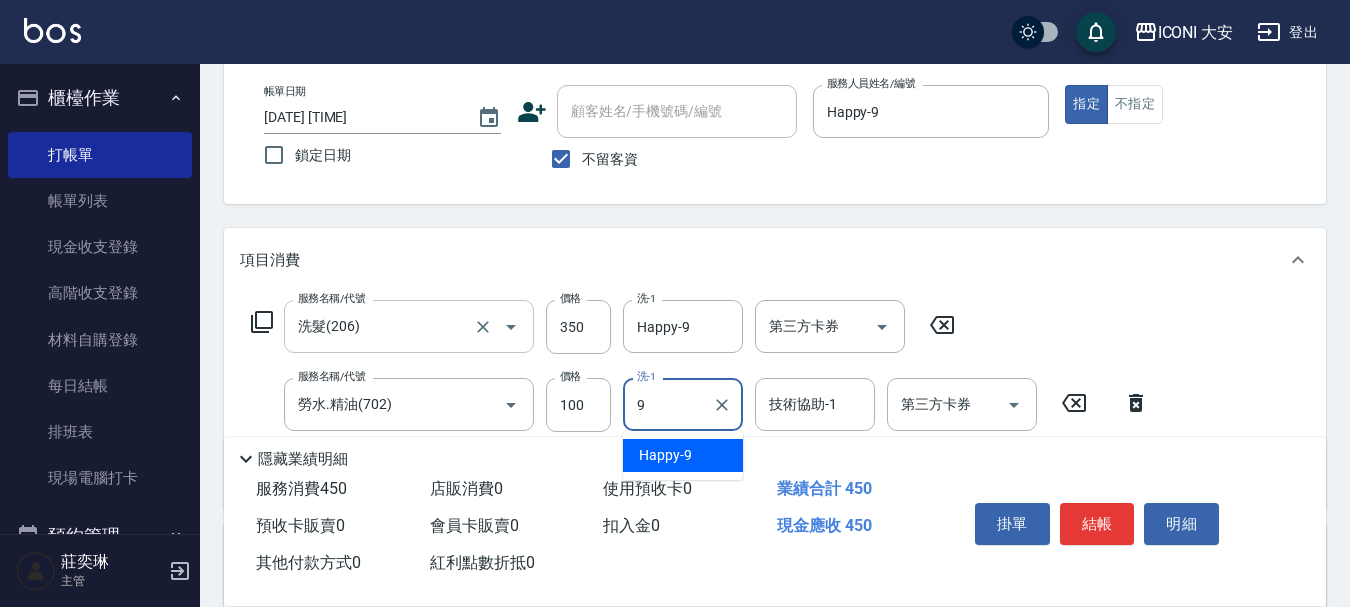 type on "Happy-9" 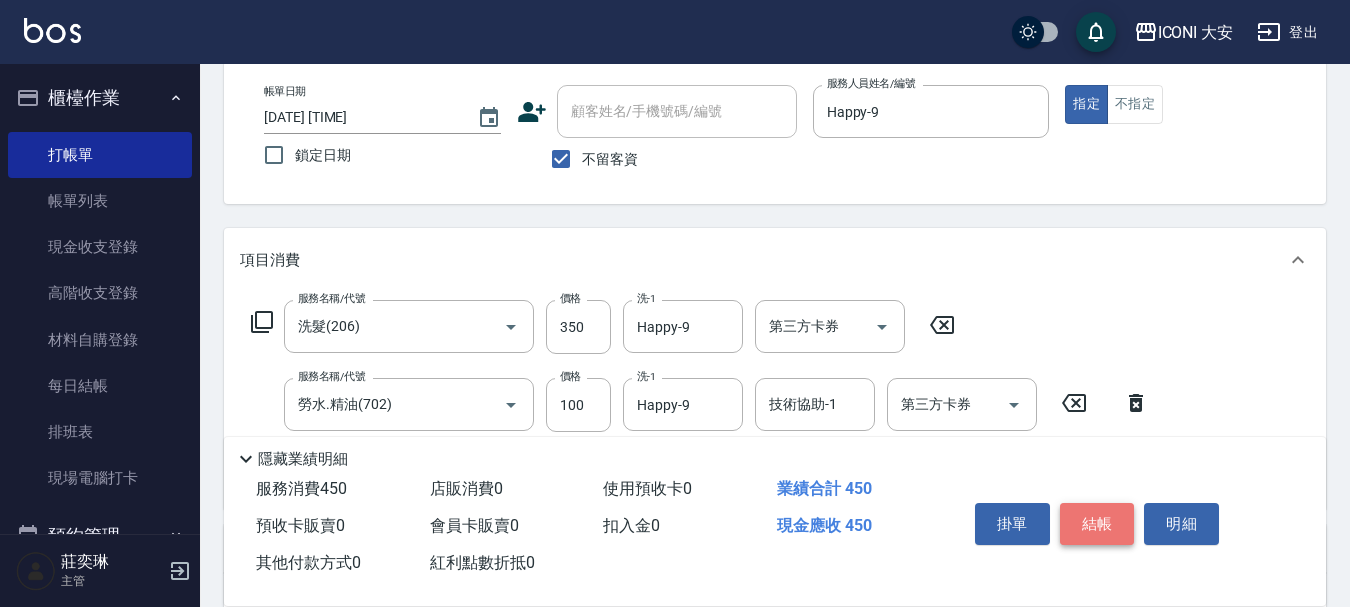 click on "結帳" at bounding box center (1097, 524) 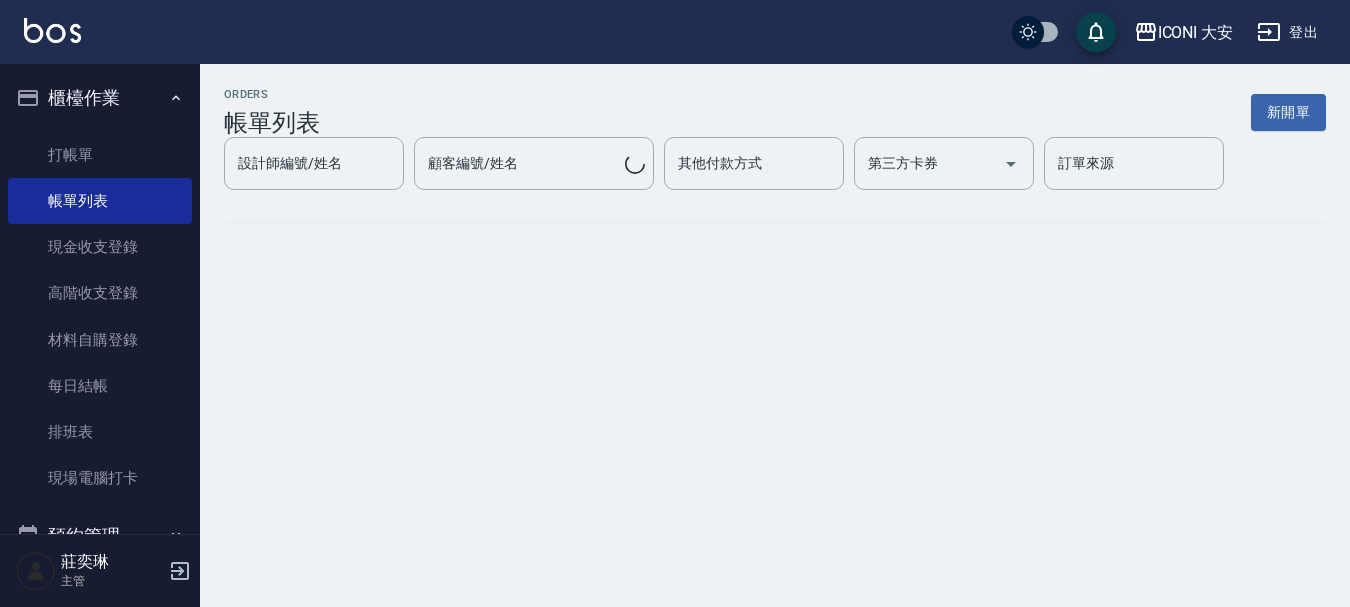 scroll, scrollTop: 0, scrollLeft: 0, axis: both 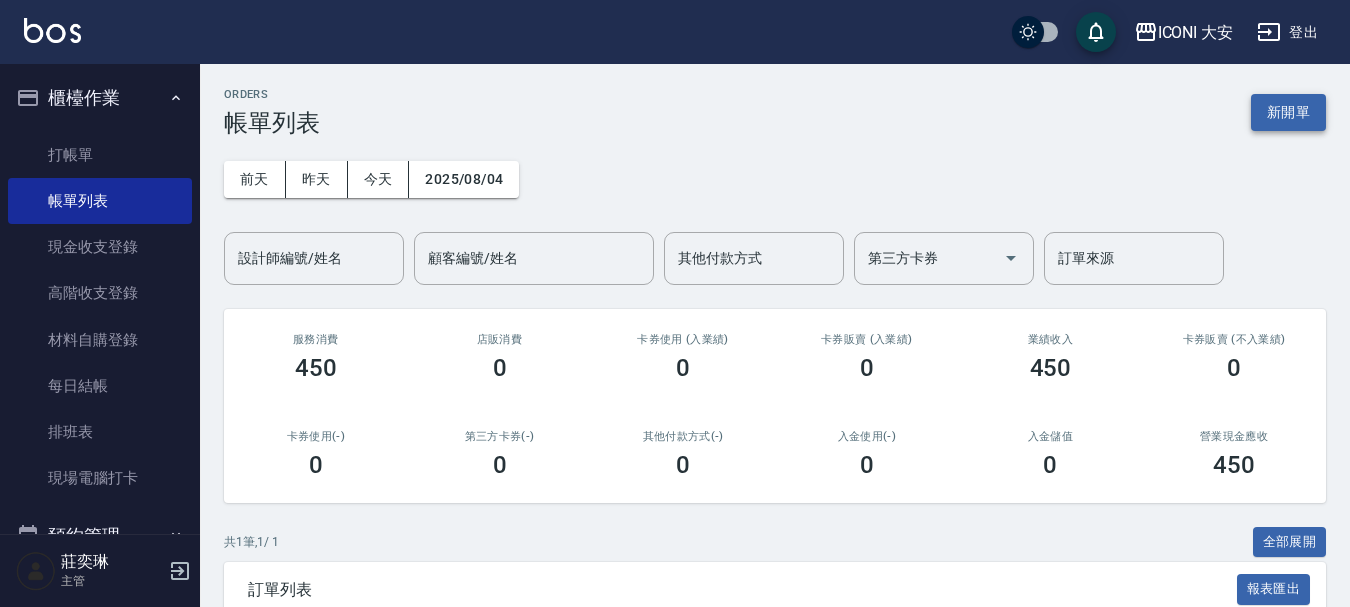click on "新開單" at bounding box center (1288, 112) 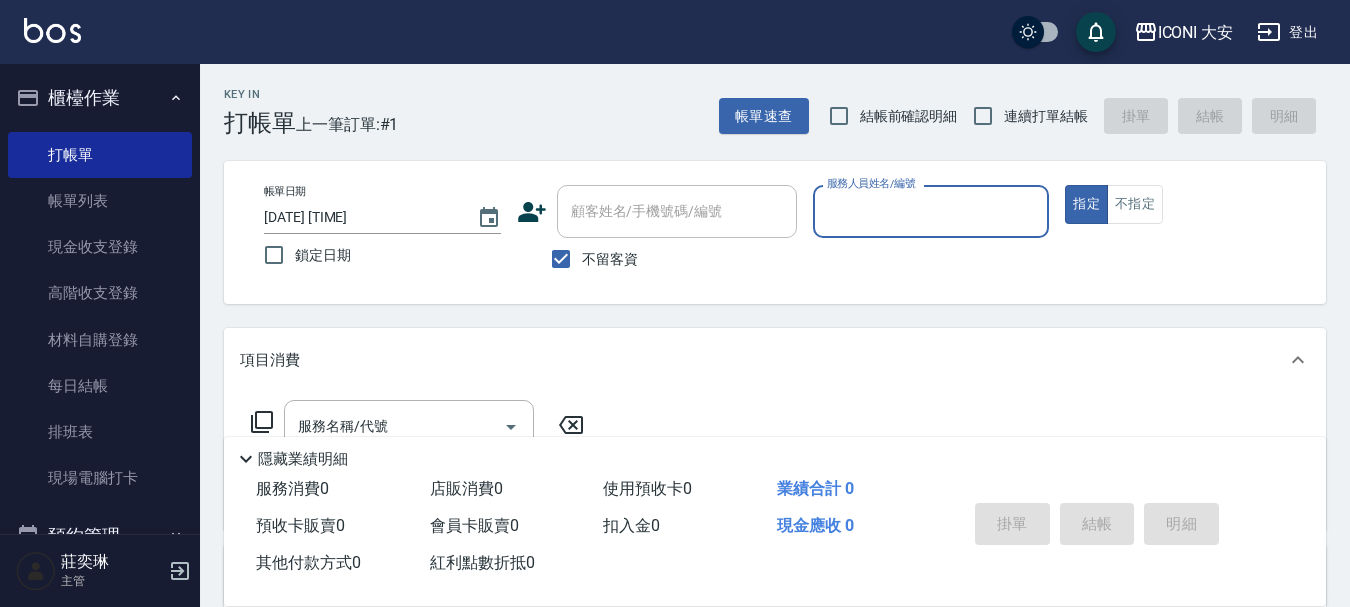 click on "服務人員姓名/編號" at bounding box center (931, 211) 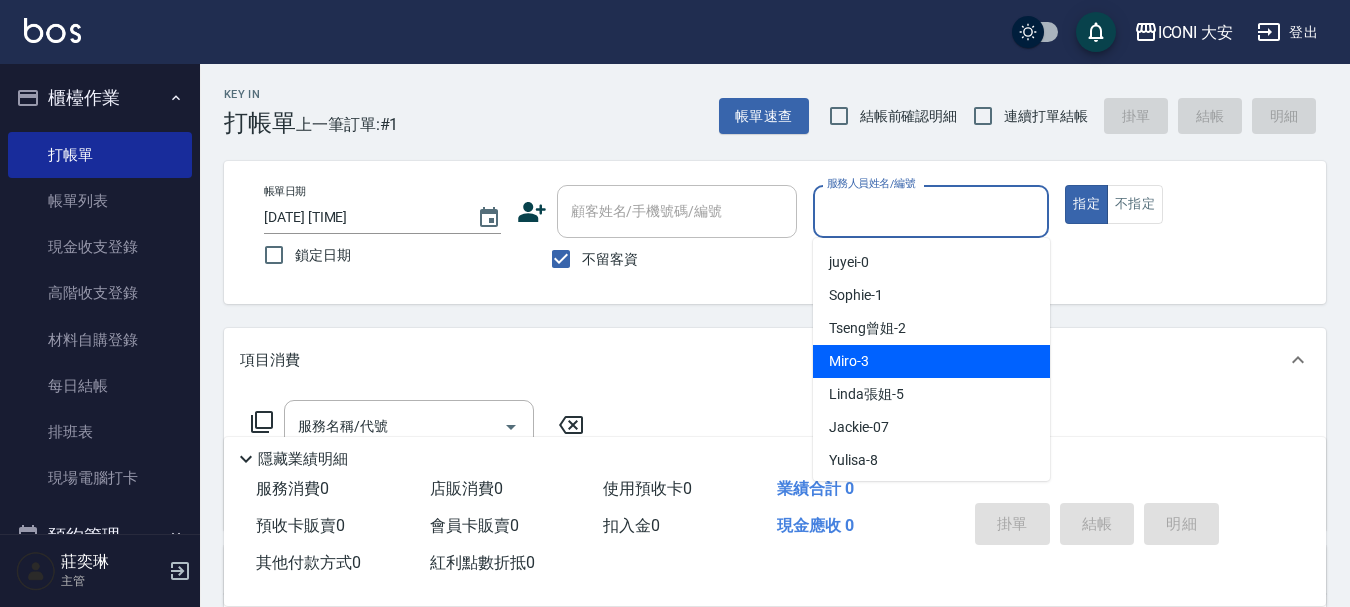click on "Miro -3" at bounding box center [849, 361] 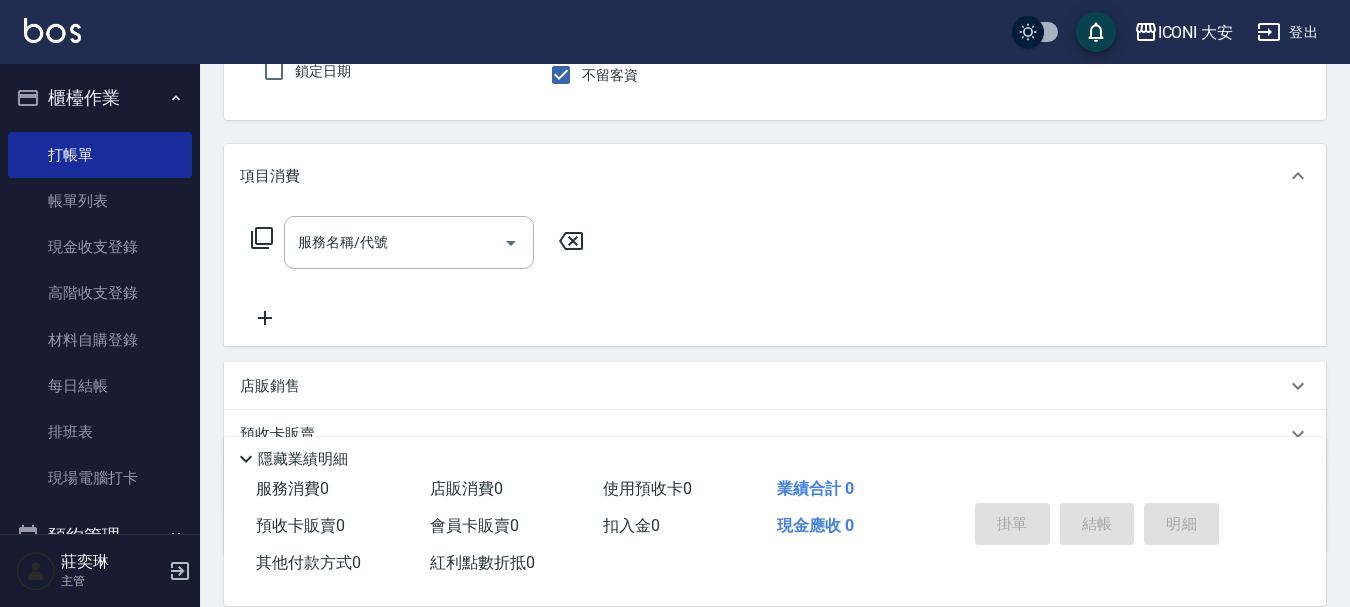 scroll, scrollTop: 200, scrollLeft: 0, axis: vertical 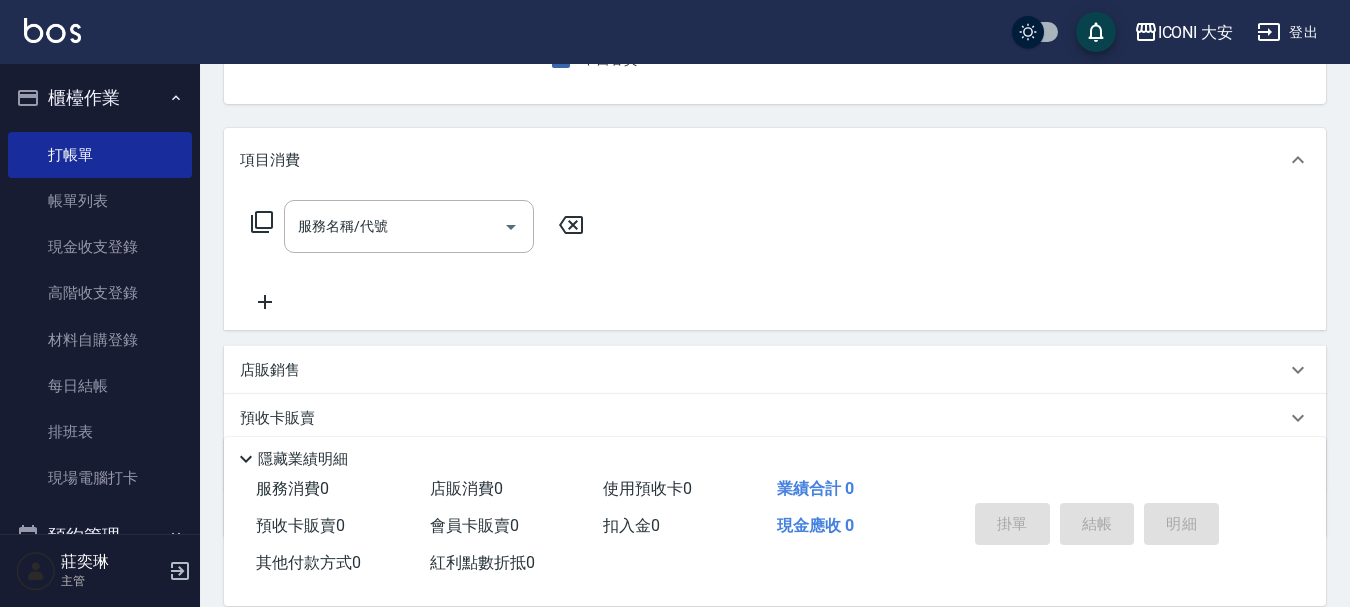 click on "服務名稱/代號 服務名稱/代號" at bounding box center (418, 226) 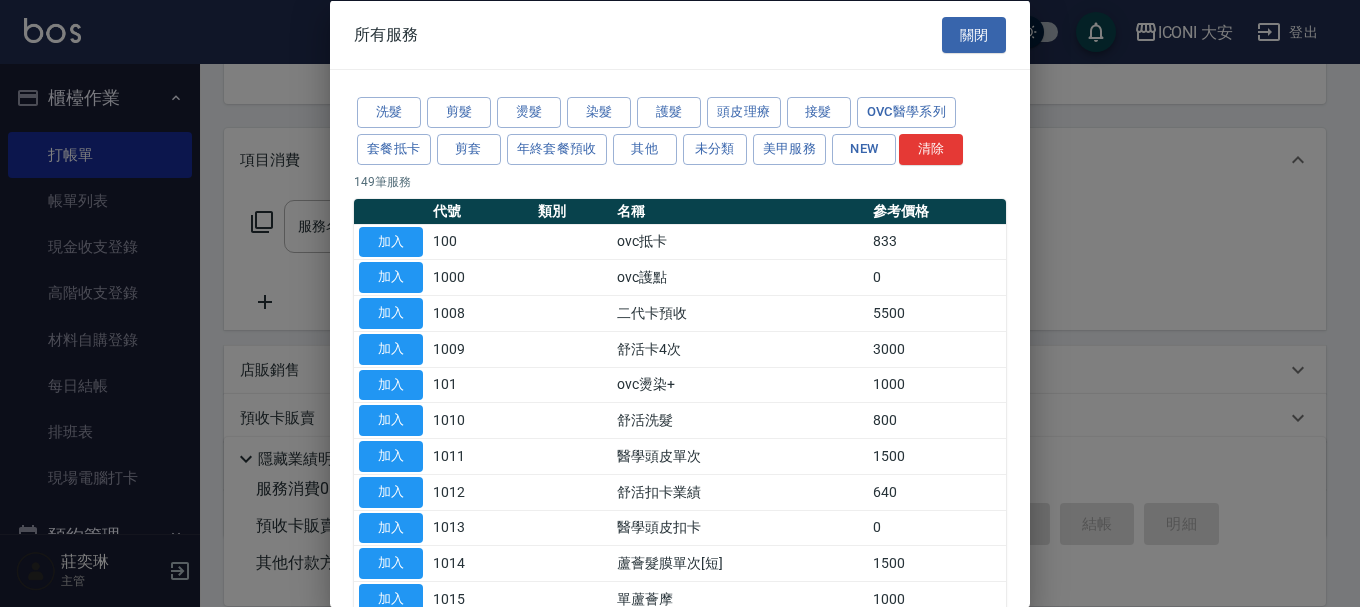 click at bounding box center (680, 303) 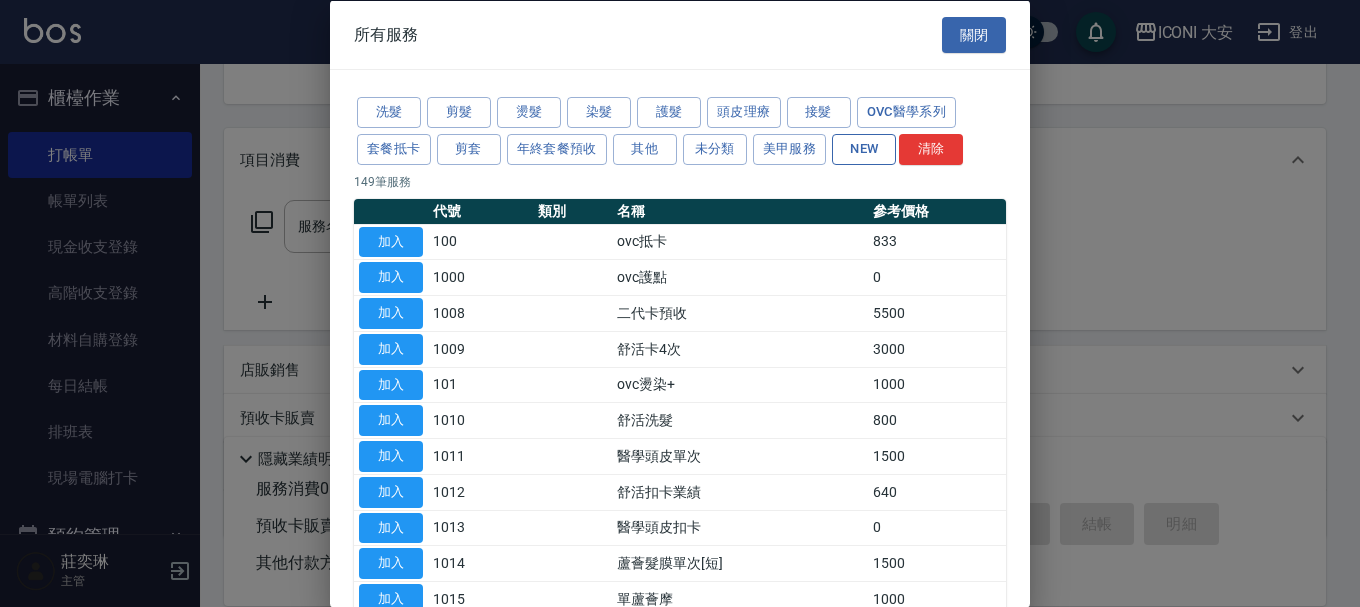 click on "NEW" at bounding box center (864, 148) 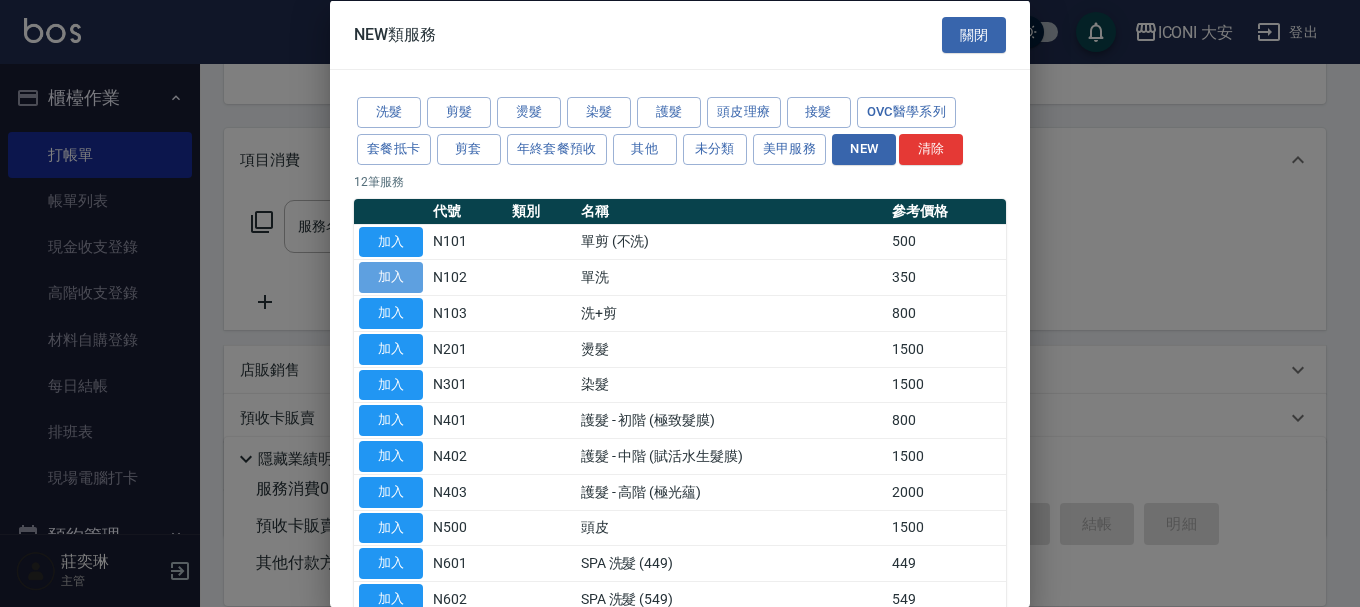 click on "加入" at bounding box center (391, 277) 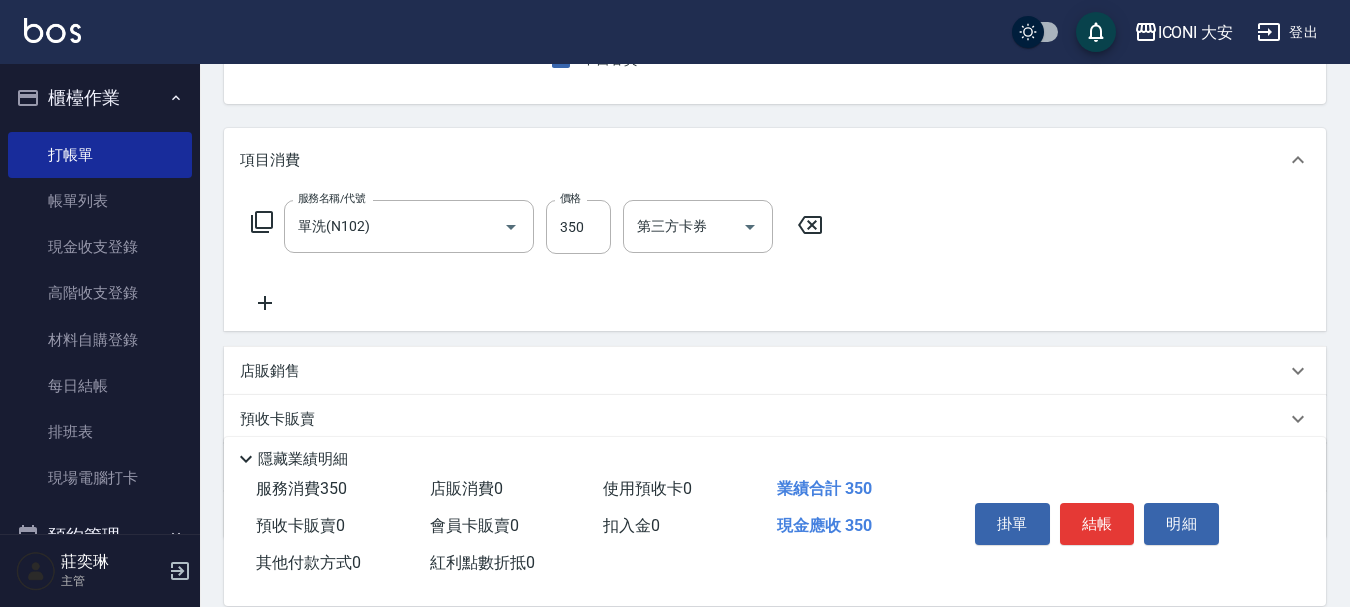click on "服務名稱/代號 單洗(N102) 服務名稱/代號 價格 350 價格 第三方卡券 第三方卡券" at bounding box center (537, 227) 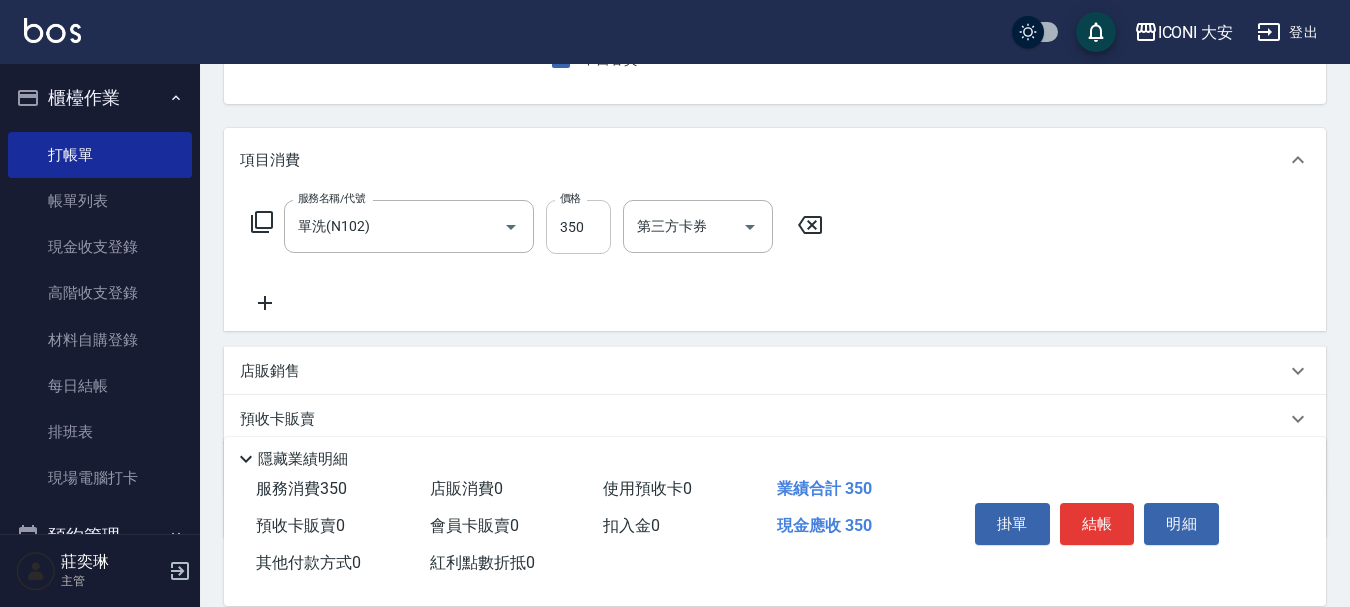 click on "350" at bounding box center [578, 227] 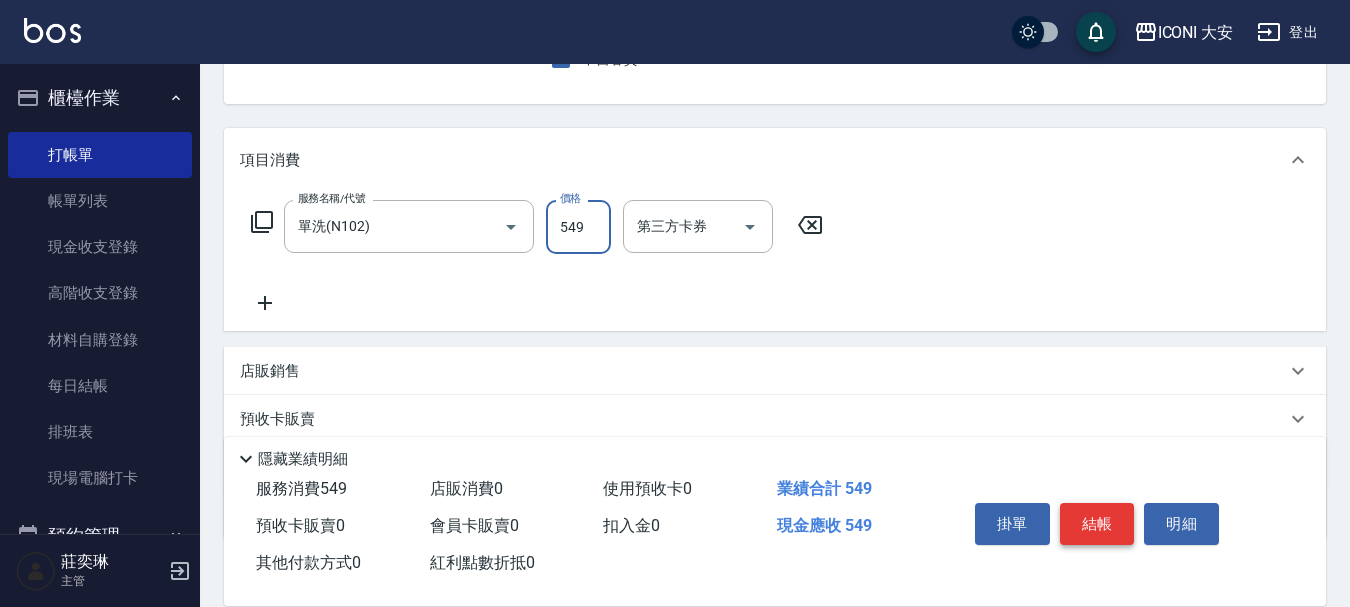 type on "549" 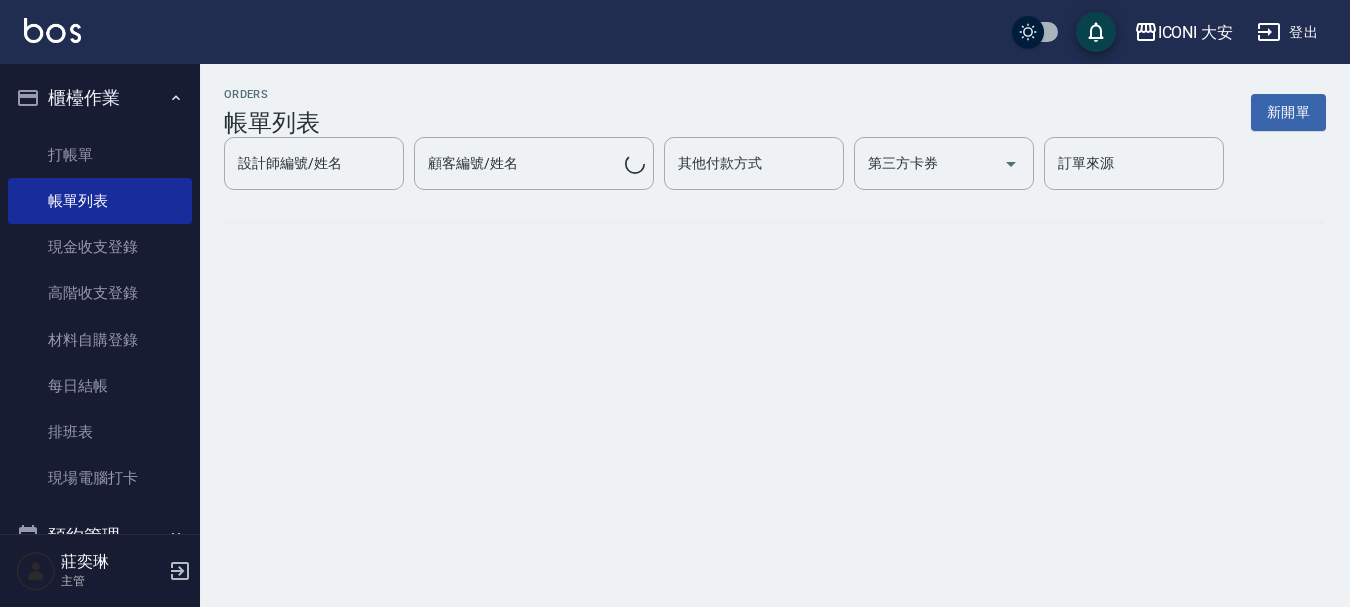 scroll, scrollTop: 0, scrollLeft: 0, axis: both 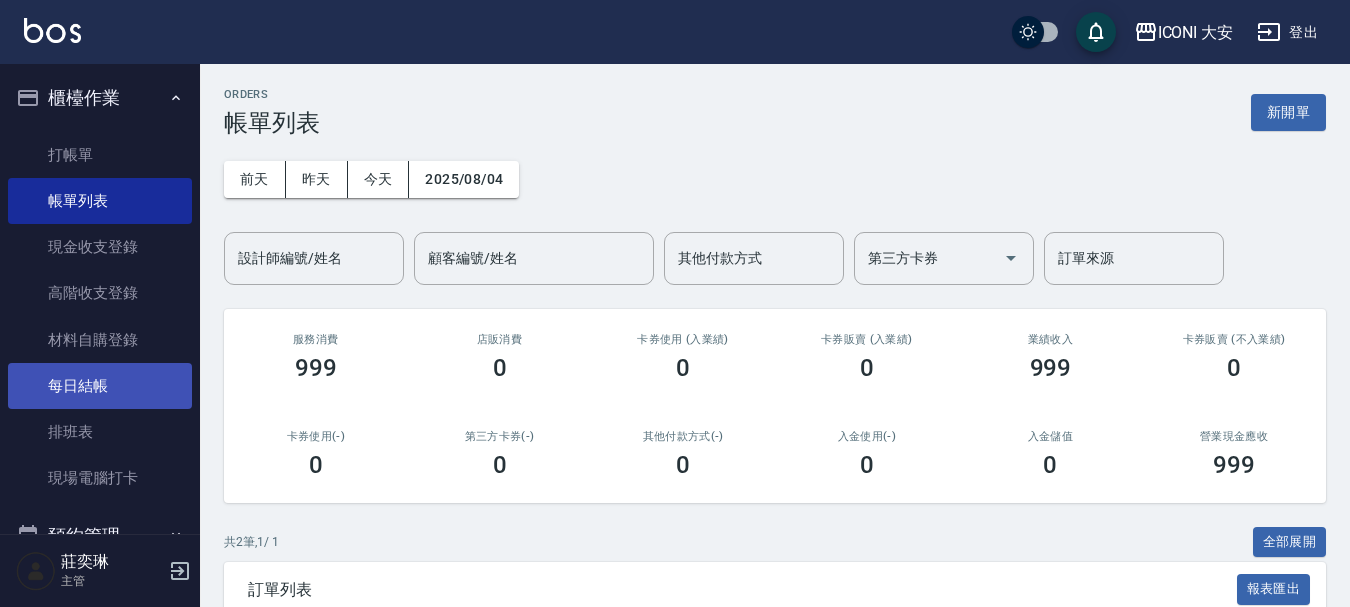click on "每日結帳" at bounding box center (100, 386) 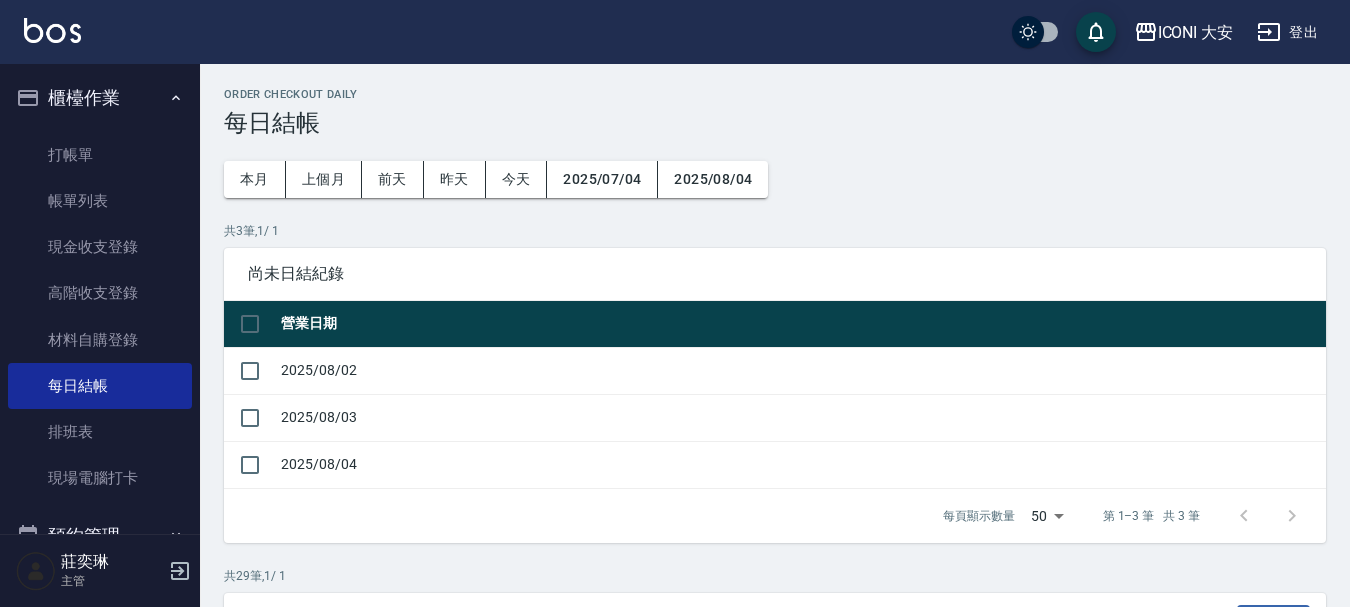 click on "Order checkout daily 每日結帳 本月 上個月 前天 昨天 今天 [DATE] [DATE] 共  3  筆,  1  /   1 尚未日結紀錄 營業日期 [DATE] [DATE] [DATE] 每頁顯示數量 50 50 第 1–3 筆   共 3 筆 0  selected 結帳 共  29  筆,  1  /   1 日結紀錄 報表匯出 解除日結 營業日期 現金結存 服務消費 店販消費 卡券使用(入業績) 卡券販賣(入業績) 業績收入 卡券販賣(不入業績) 入金儲值(不入業績) 卡券使用(-) 第三方卡券(-) 其他付款方式(-) 入金使用(-) 營業現金應收 現金收支收入 現金收支支出(-) 現金自購收入 最後結帳日期 結帳人 解除 [DATE] [NUMBER] [NUMBER] 0 0 0 [NUMBER] 0 0 0 0 [NUMBER] [NUMBER] [NUMBER] [NUMBER] 0 0 [DATE] 解除 [DATE] [NUMBER] [NUMBER] 0 0 0 [NUMBER] 0 0 0 0 0 [NUMBER] [NUMBER] [NUMBER] [NUMBER] [NUMBER] 0 [DATE] 解除 [DATE] [NUMBER] [NUMBER] 0 0 0 [NUMBER] 0 0 0 0 0 [NUMBER] [NUMBER] [NUMBER] 0 0 0 [DATE] 解除 [DATE] [NUMBER] [NUMBER] 0 0 0 [NUMBER] [NUMBER] [NUMBER] 0 [NUMBER] [NUMBER] [NUMBER] [NUMBER] [NUMBER] [NUMBER] [DATE] [NUMBER]" at bounding box center (775, 939) 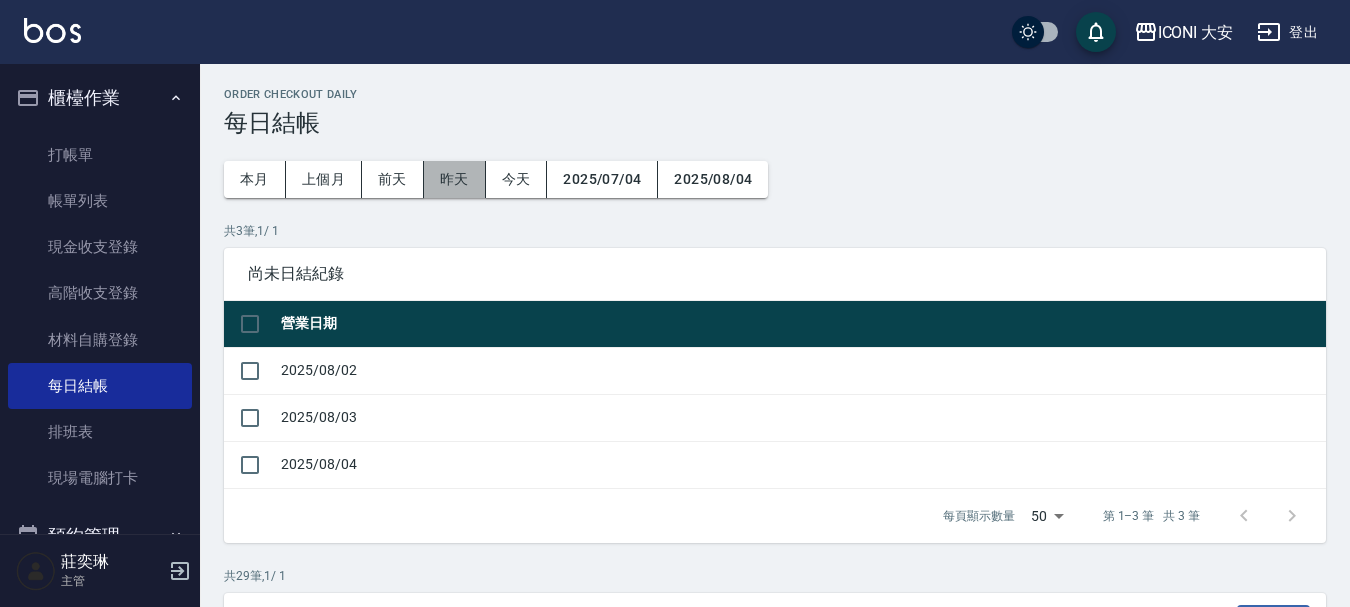 click on "昨天" at bounding box center (455, 179) 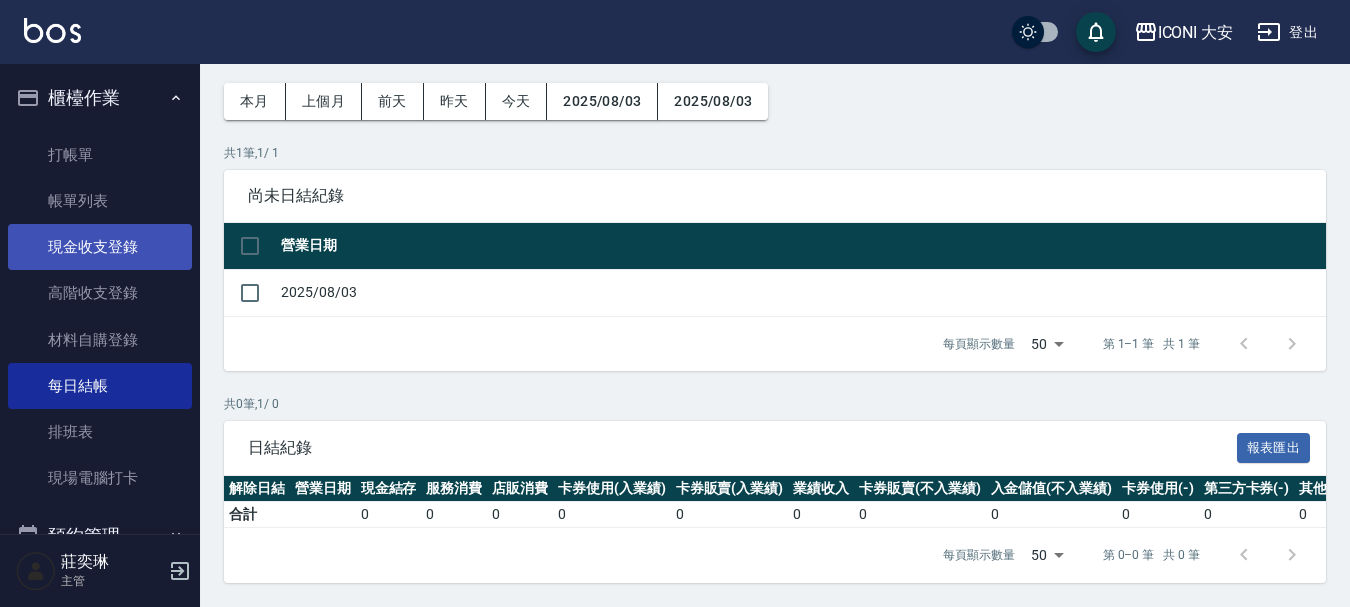 scroll, scrollTop: 0, scrollLeft: 0, axis: both 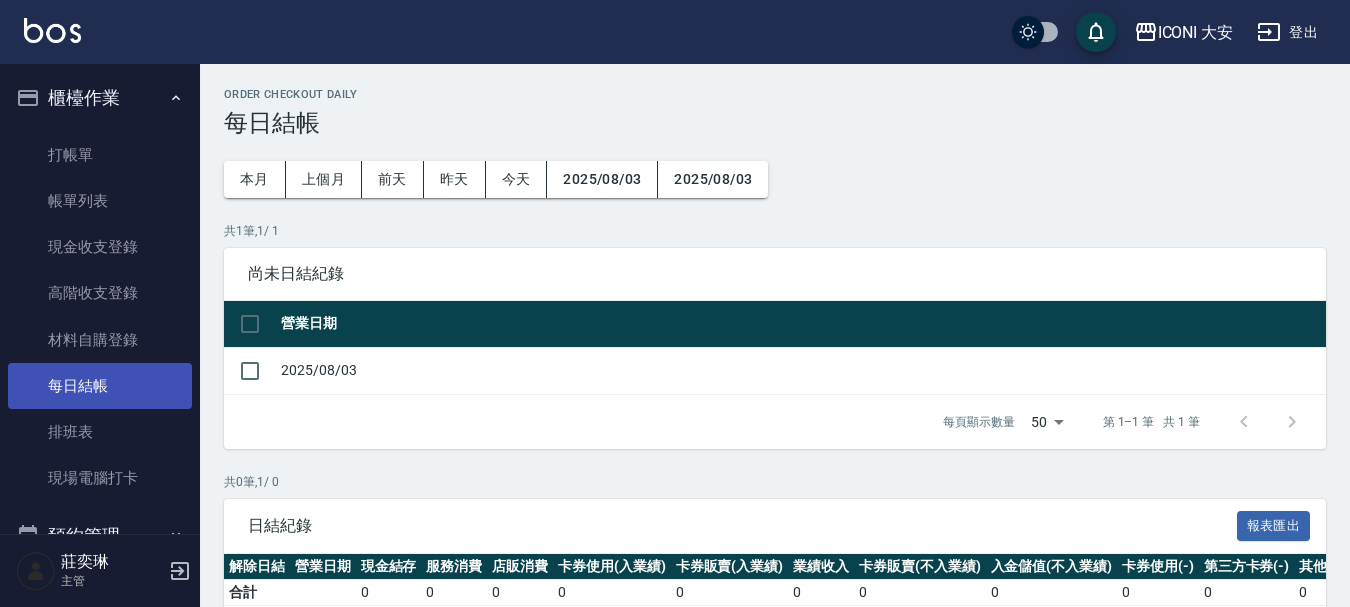 click on "每日結帳" at bounding box center (100, 386) 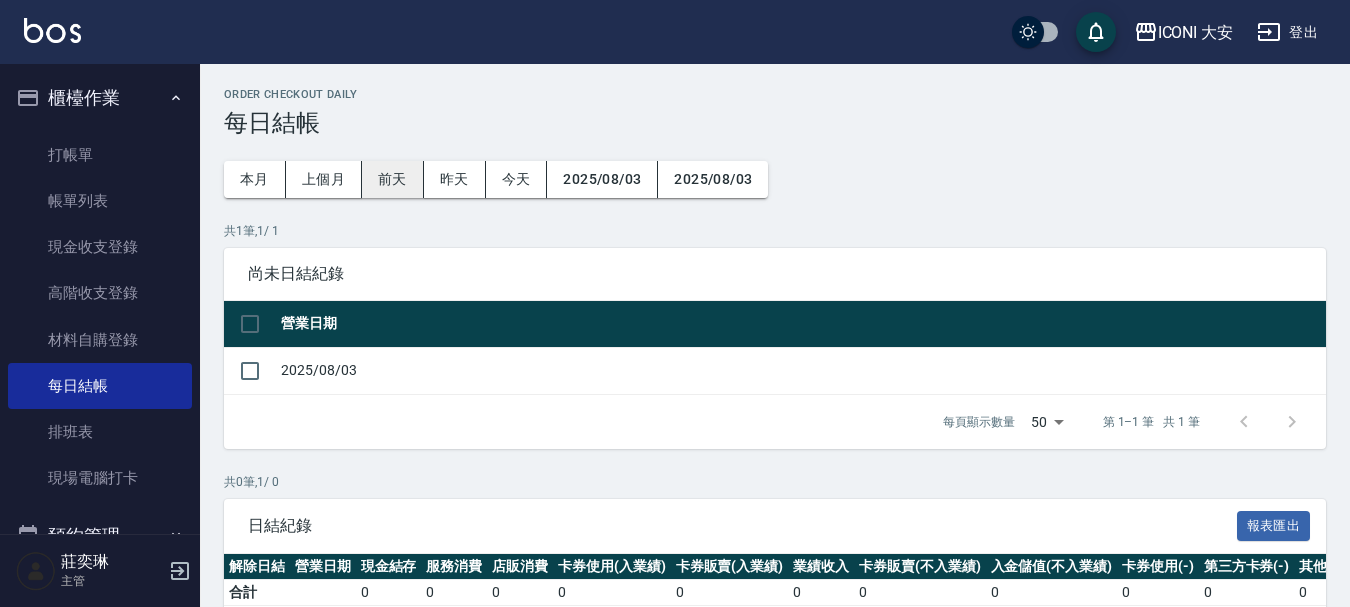click on "前天" at bounding box center [393, 179] 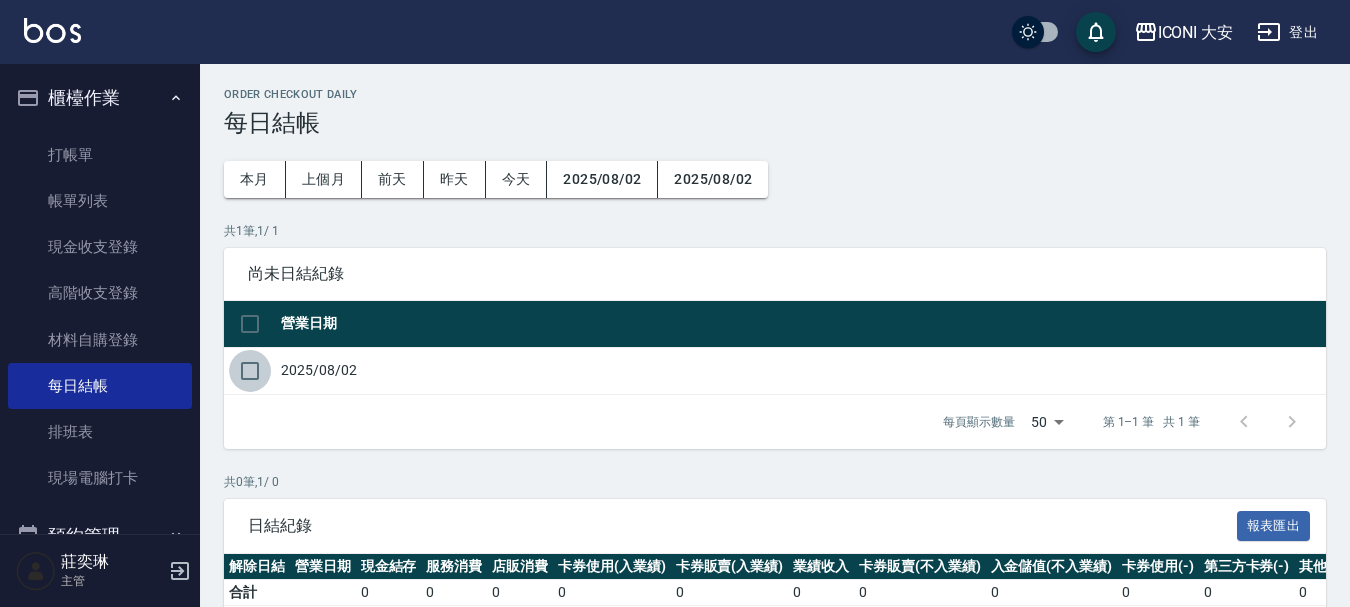 click at bounding box center [250, 371] 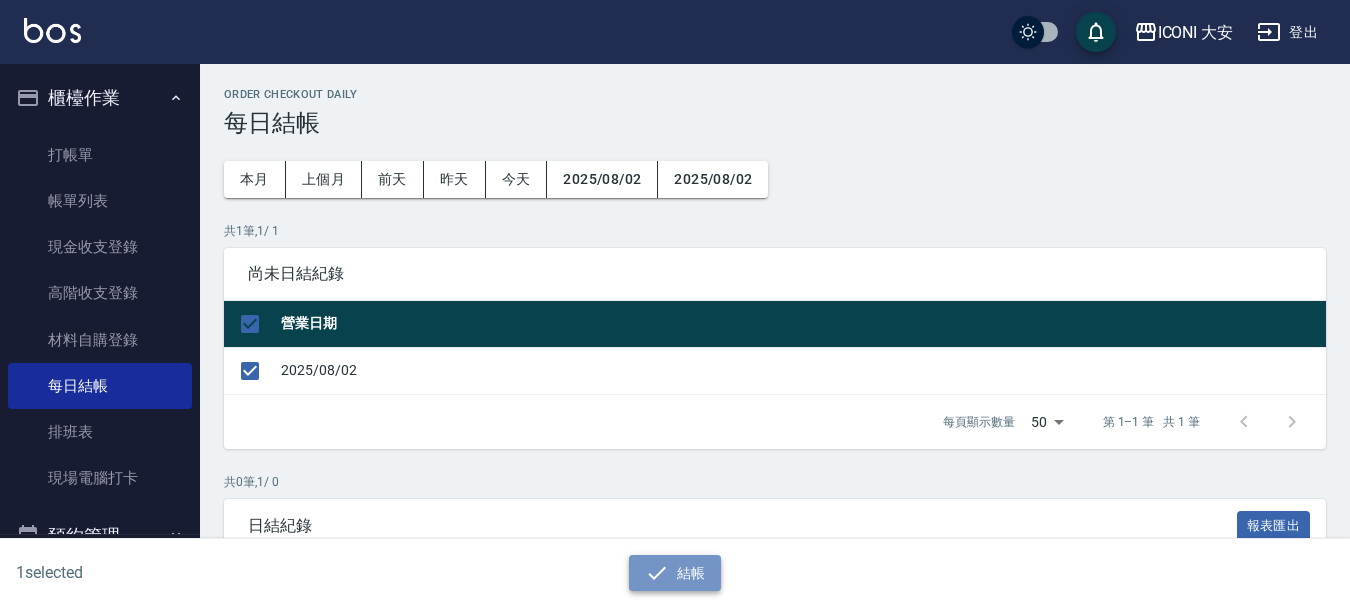 click on "結帳" at bounding box center [675, 573] 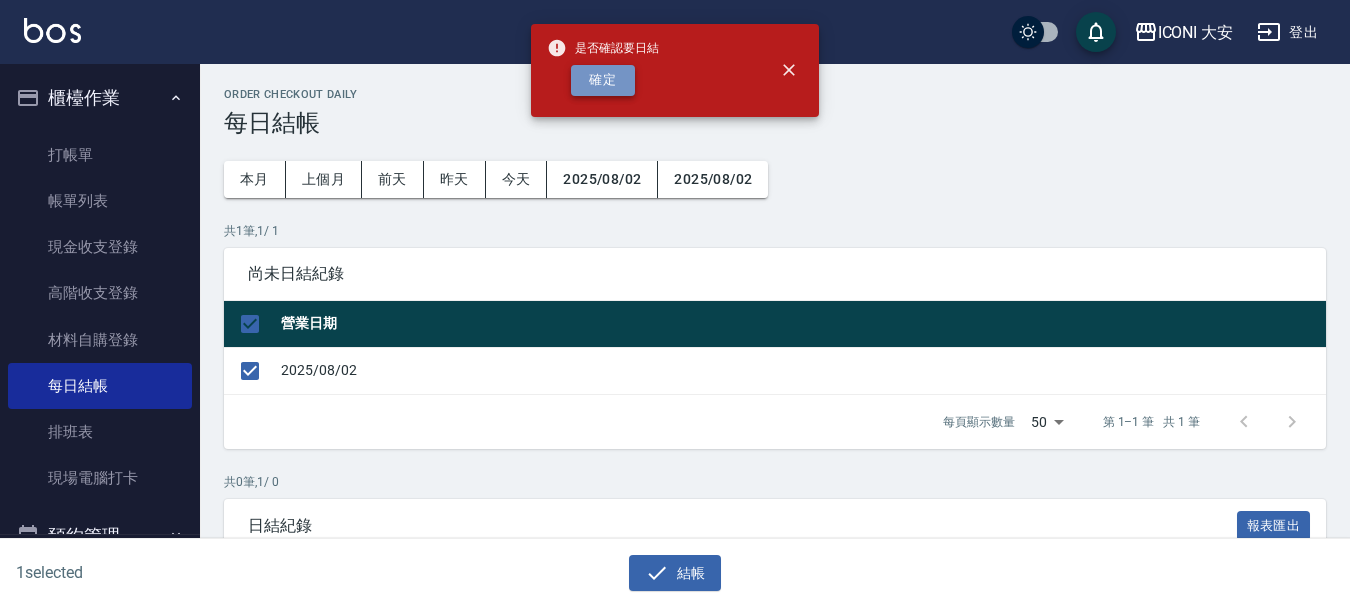 click on "確定" at bounding box center (603, 80) 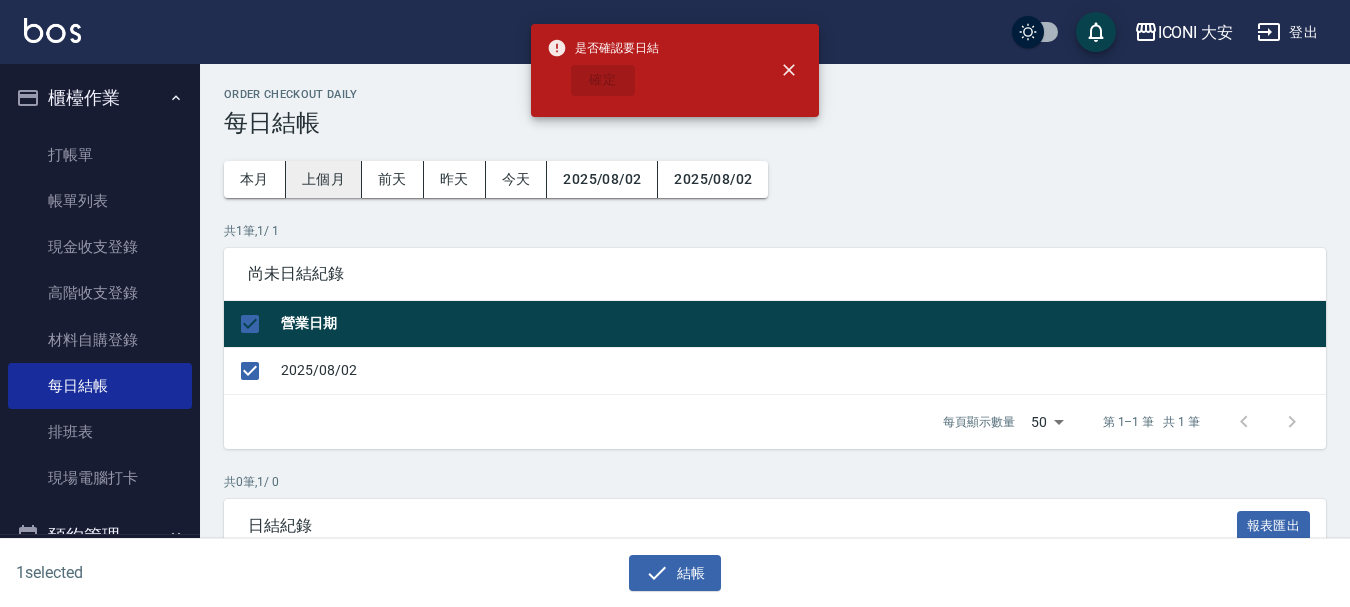 checkbox on "false" 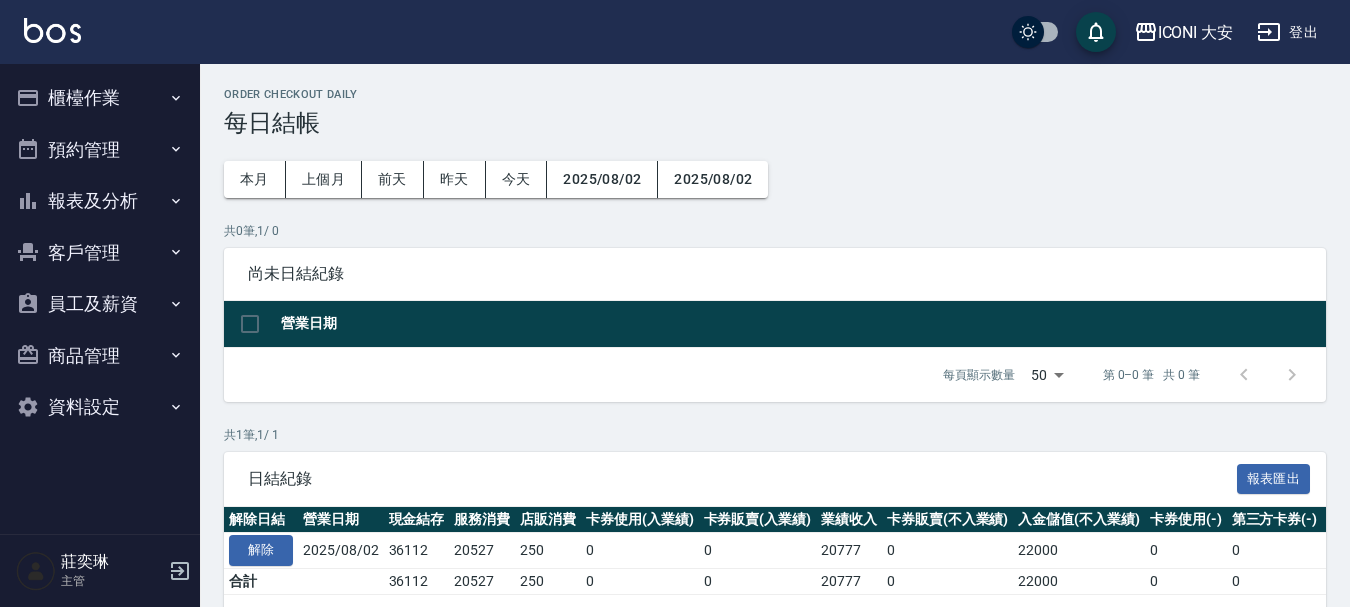 scroll, scrollTop: 0, scrollLeft: 0, axis: both 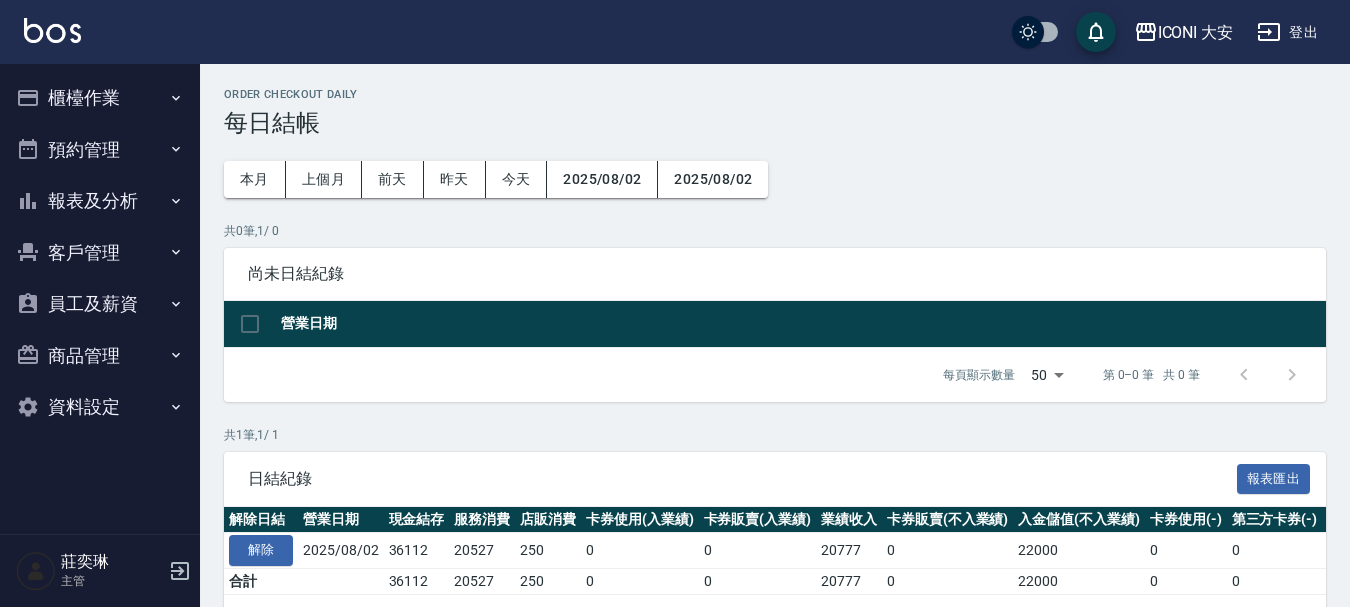 click 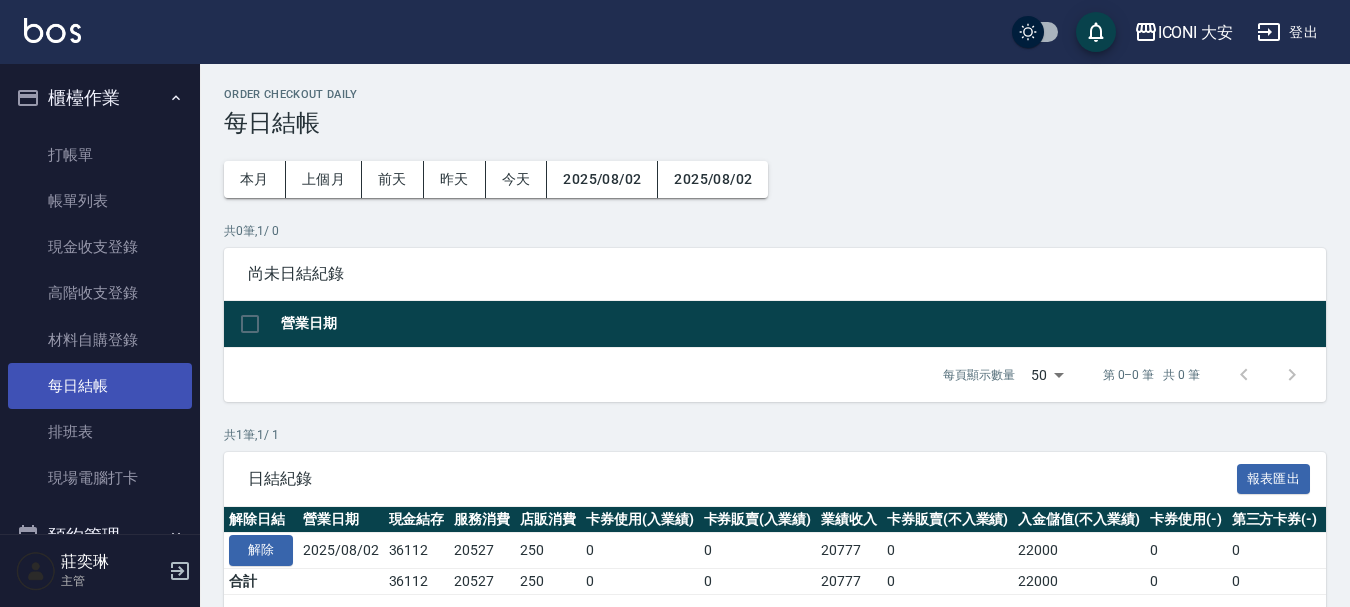 click on "每日結帳" at bounding box center (100, 386) 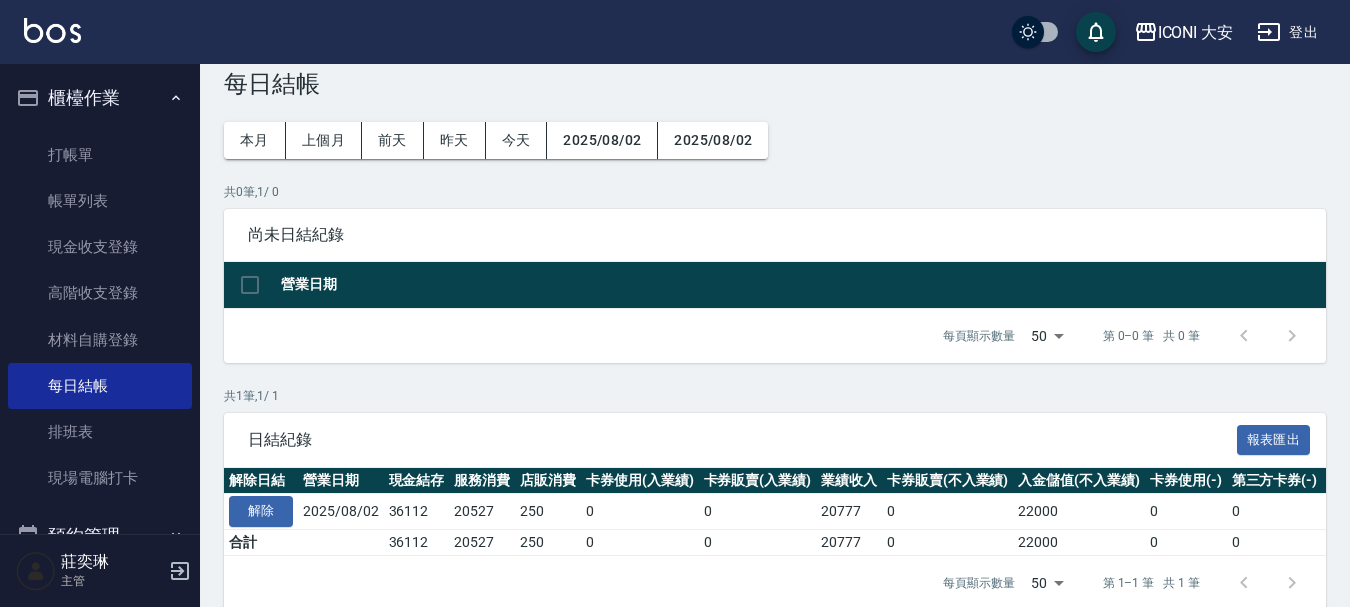 scroll, scrollTop: 0, scrollLeft: 0, axis: both 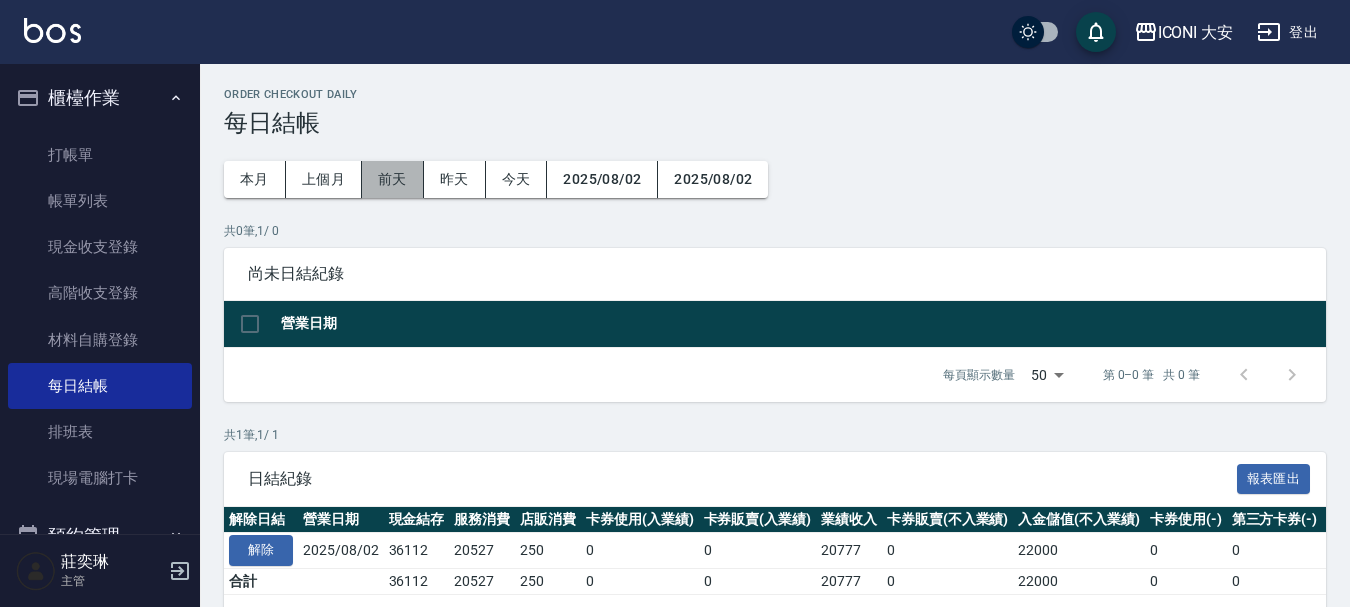 click on "前天" at bounding box center (393, 179) 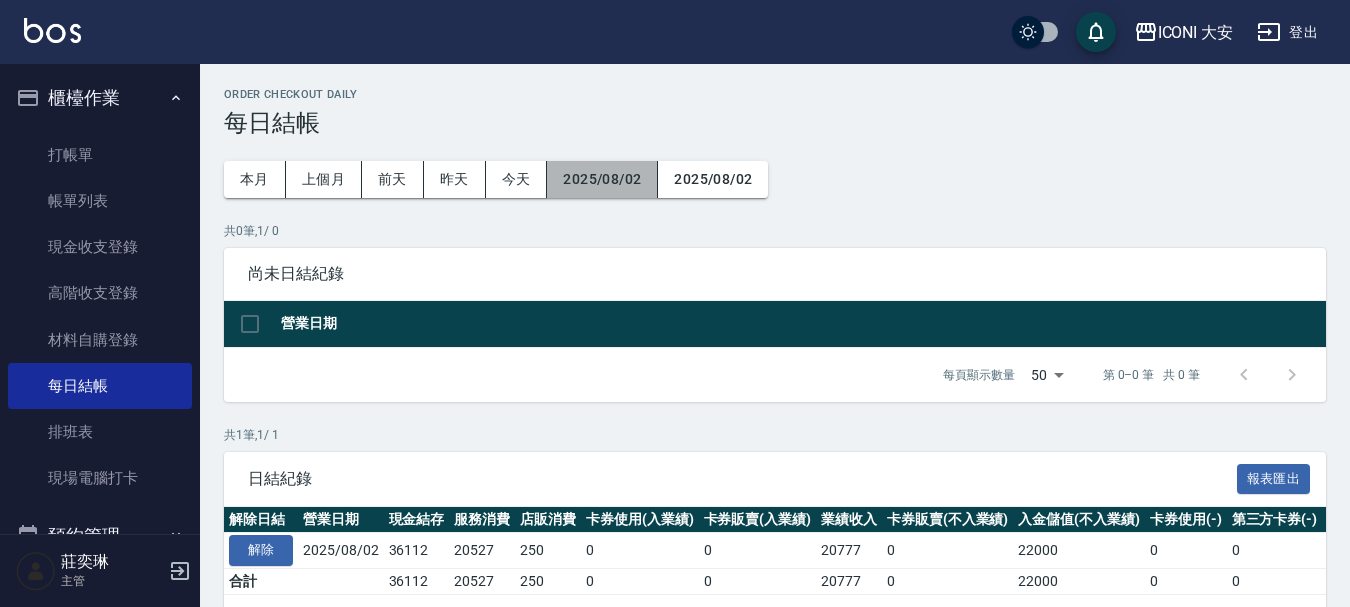 click on "2025/08/02" at bounding box center (602, 179) 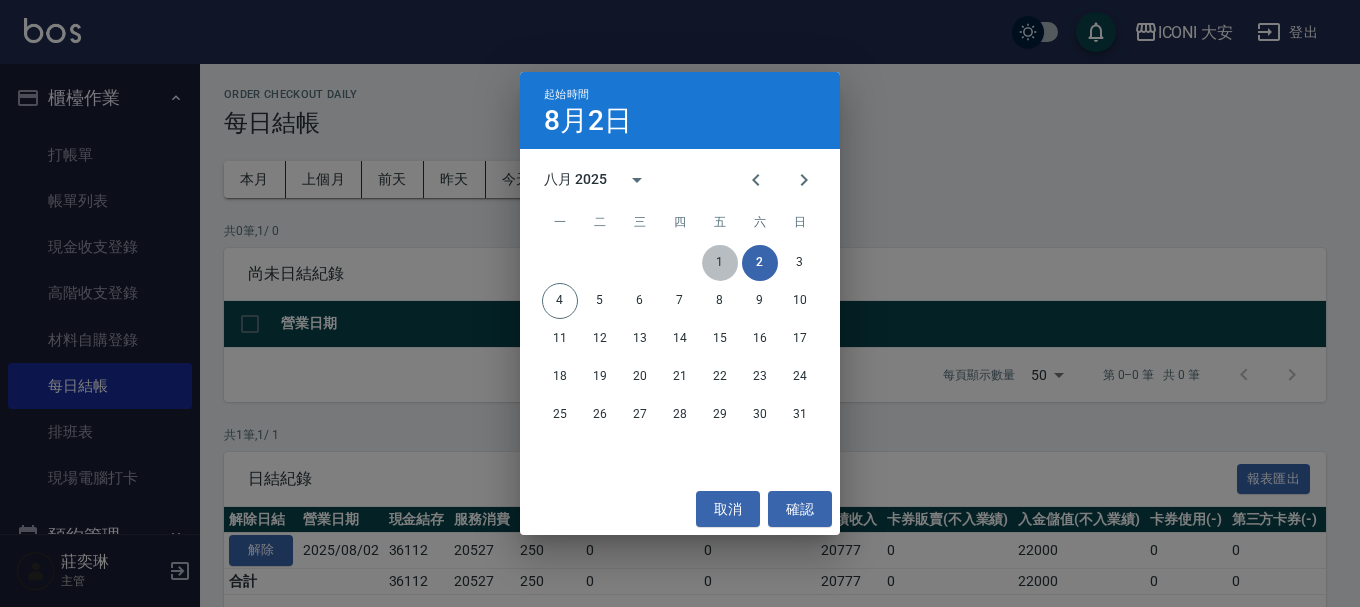 click on "1" at bounding box center [720, 263] 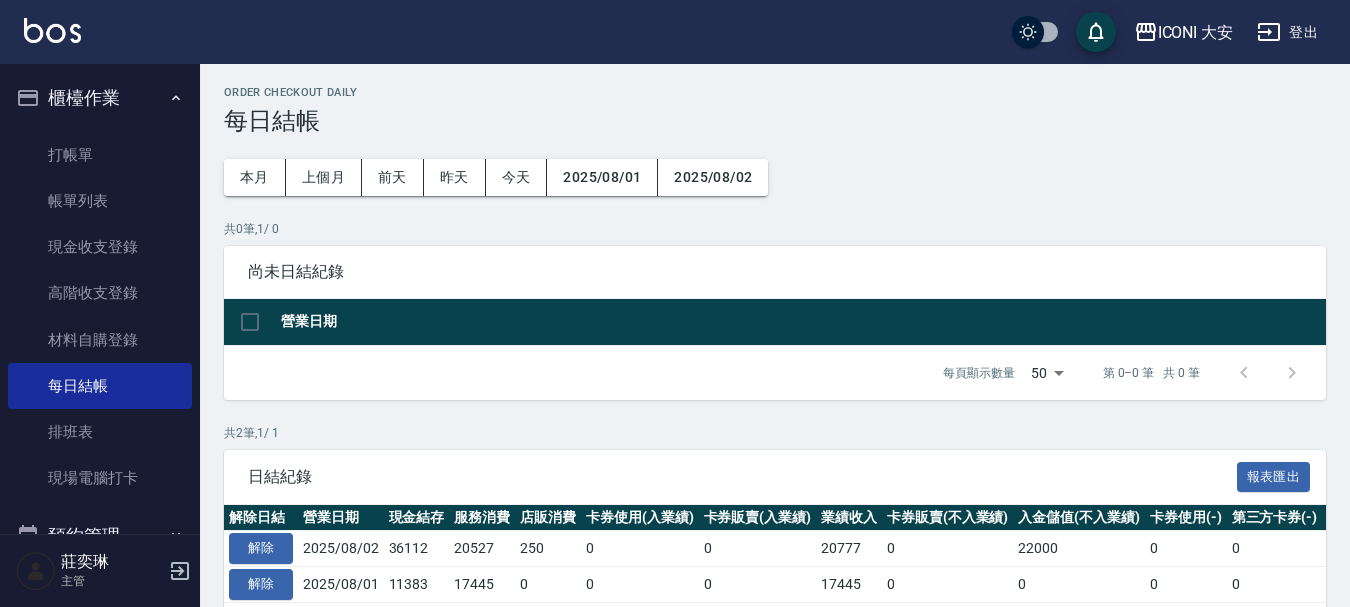 scroll, scrollTop: 0, scrollLeft: 0, axis: both 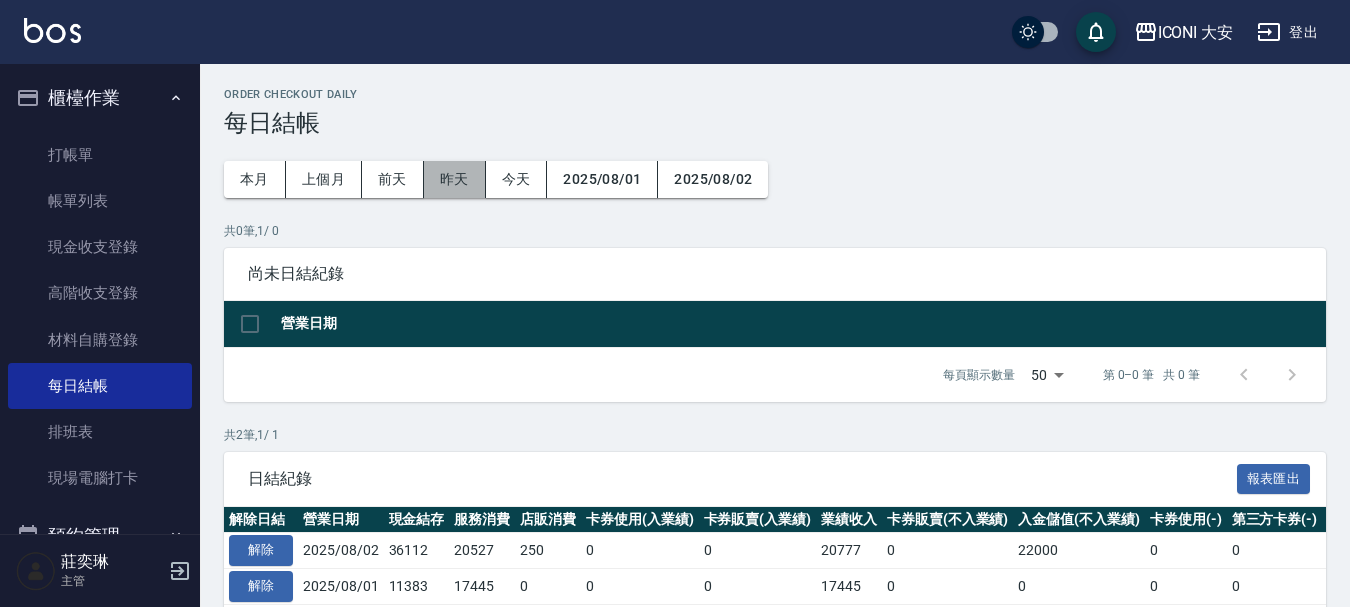 click on "昨天" at bounding box center (455, 179) 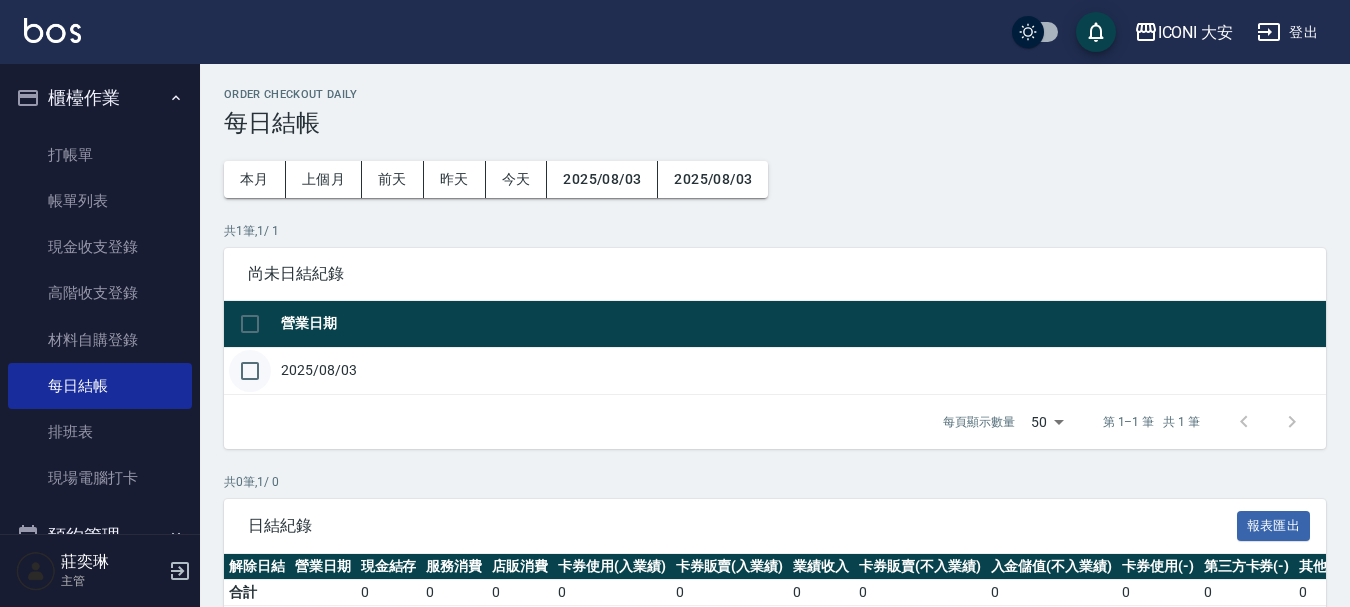 click at bounding box center (250, 371) 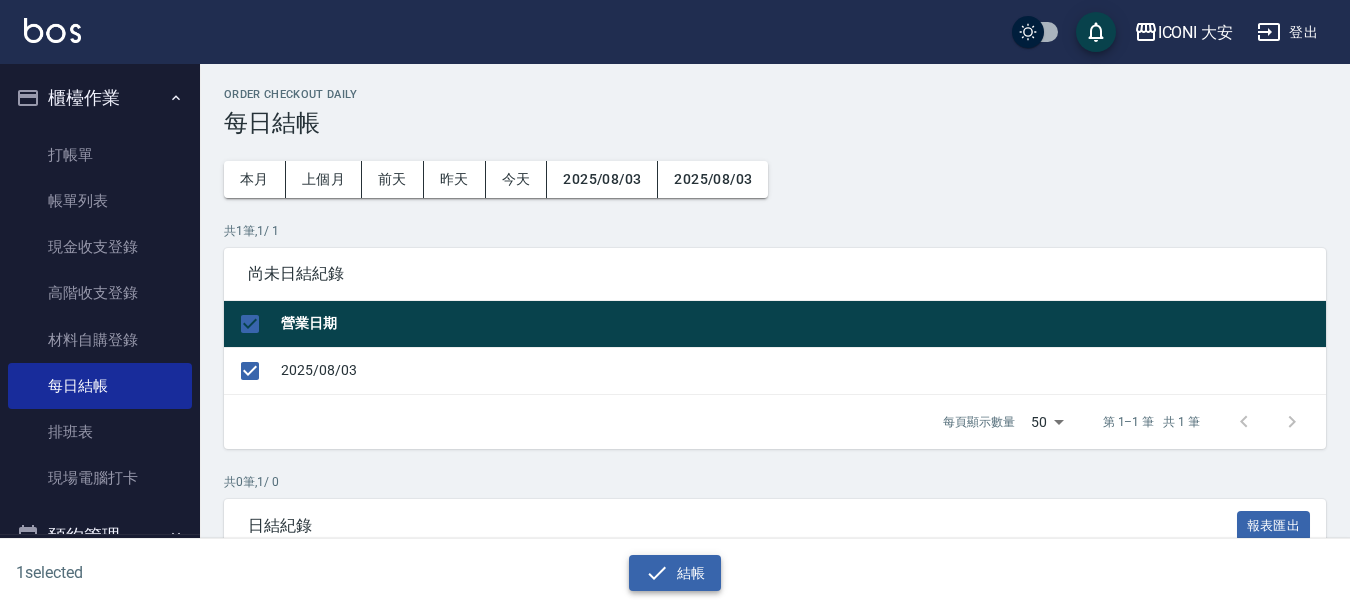 click 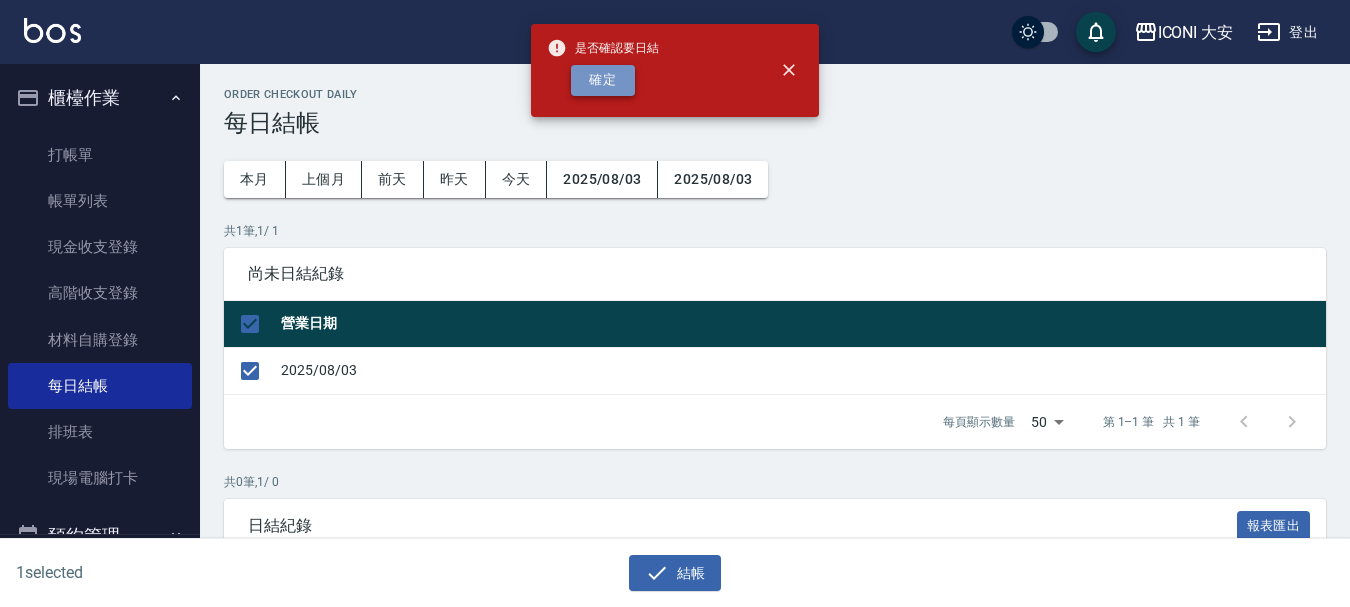 click on "確定" at bounding box center (603, 80) 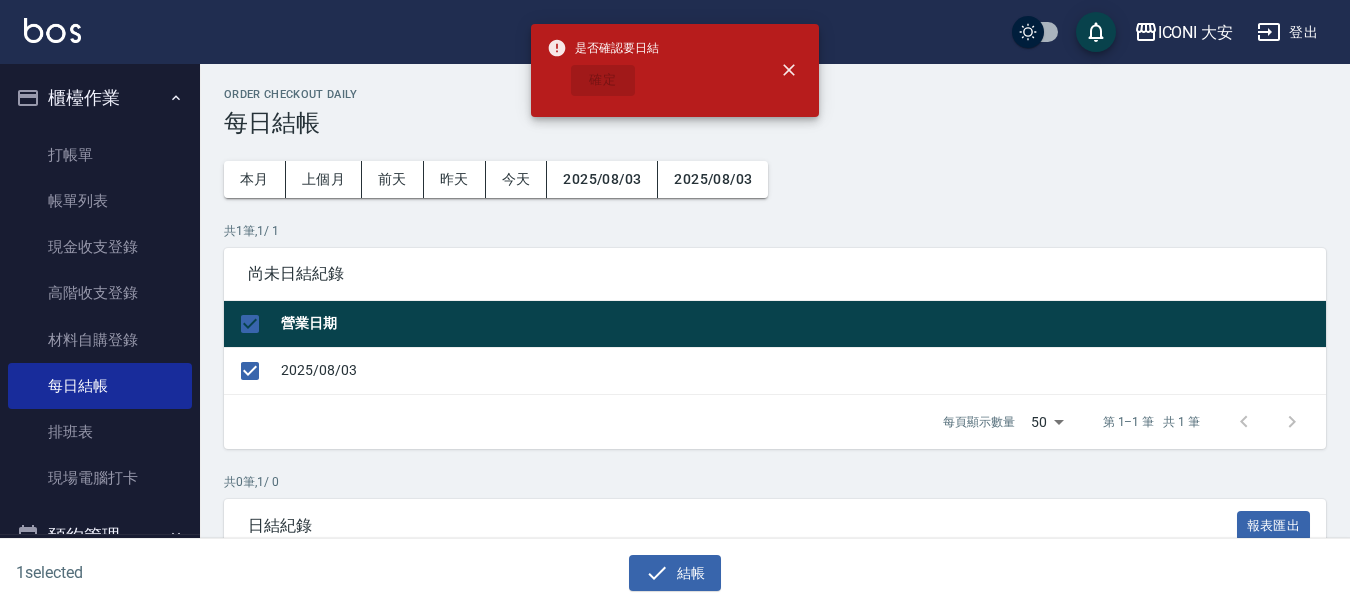 checkbox on "false" 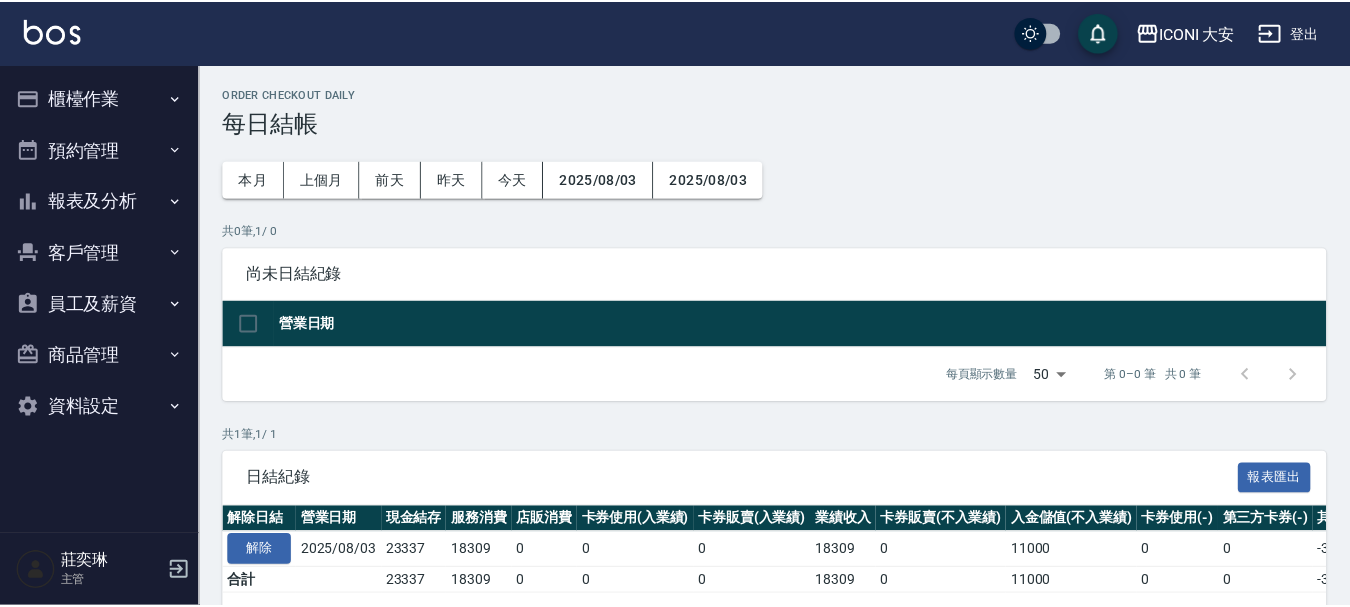 scroll, scrollTop: 0, scrollLeft: 0, axis: both 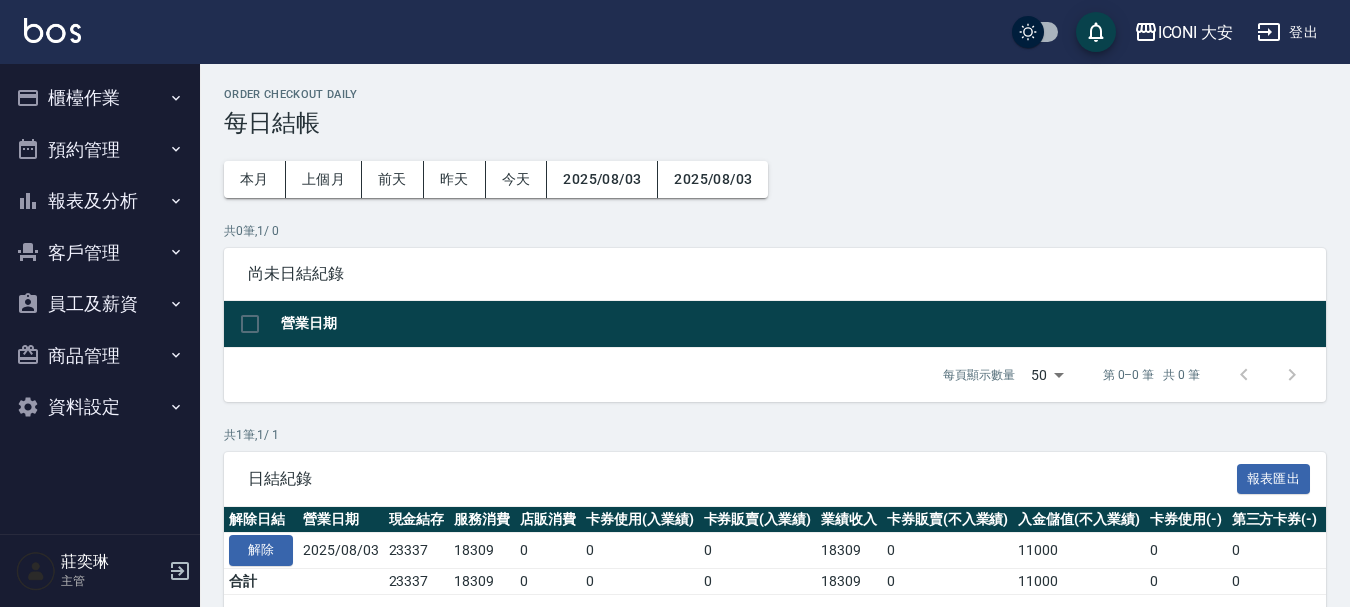 click on "報表及分析" at bounding box center (100, 201) 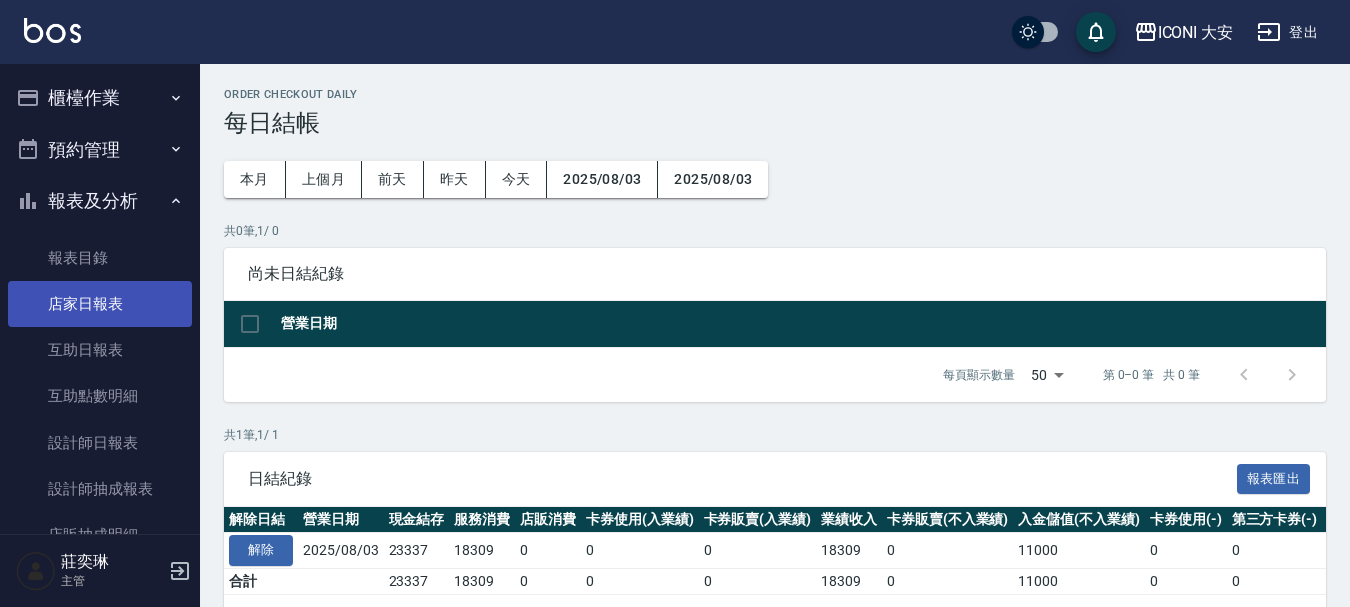 click on "店家日報表" at bounding box center [100, 304] 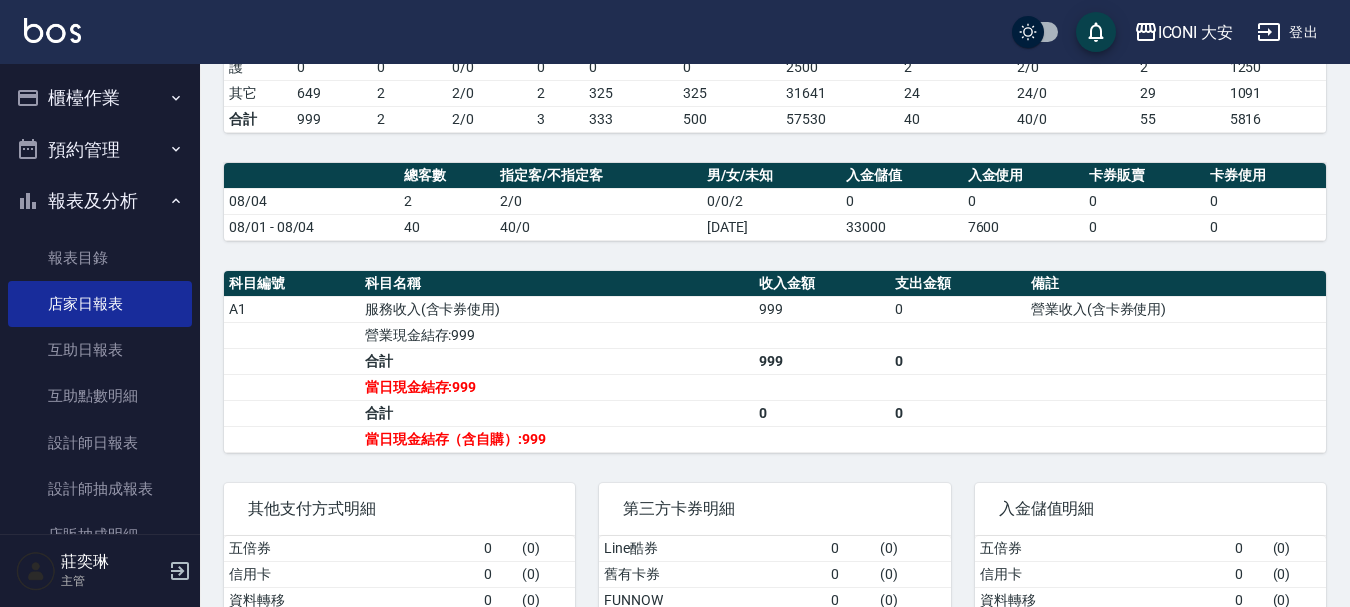 scroll, scrollTop: 300, scrollLeft: 0, axis: vertical 